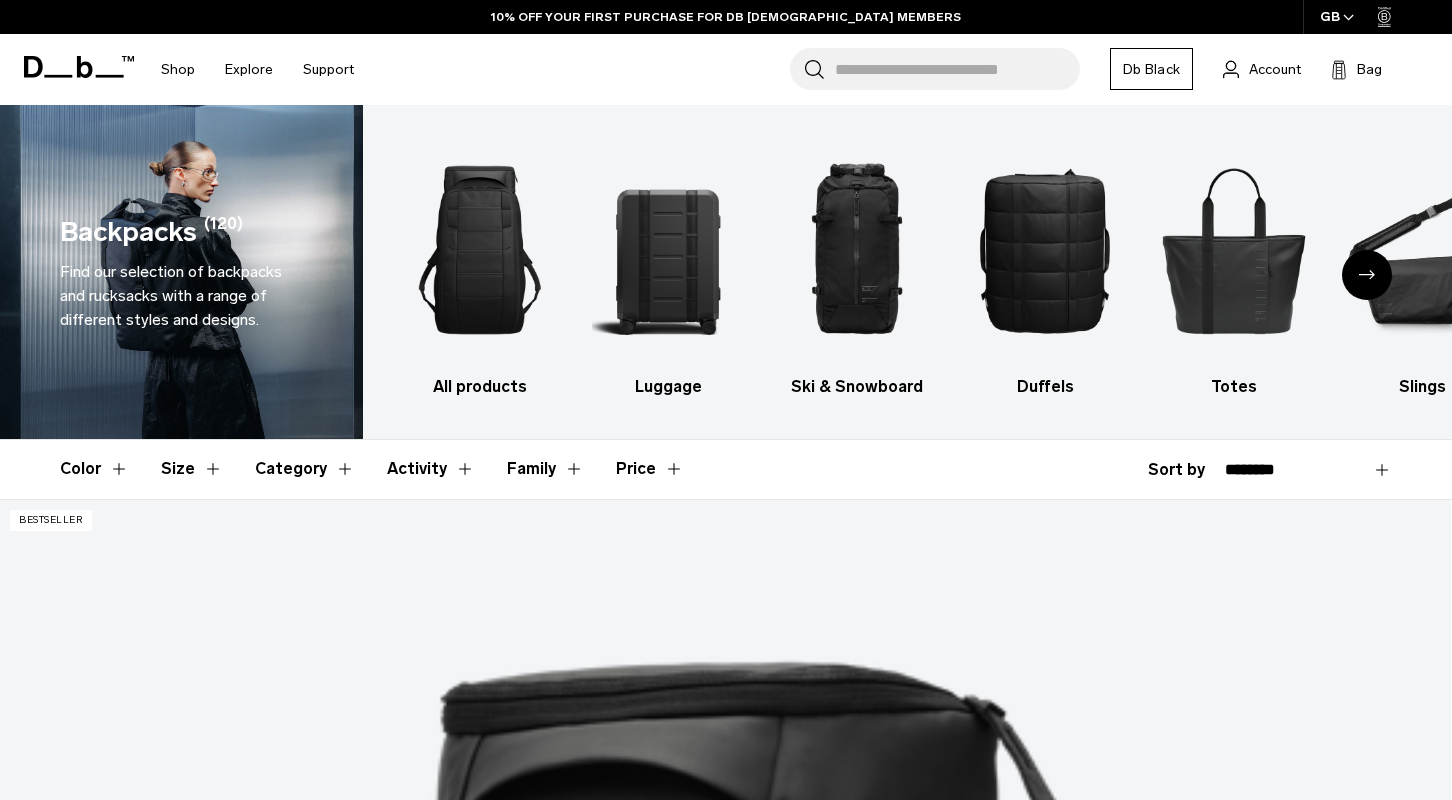 scroll, scrollTop: 303, scrollLeft: 0, axis: vertical 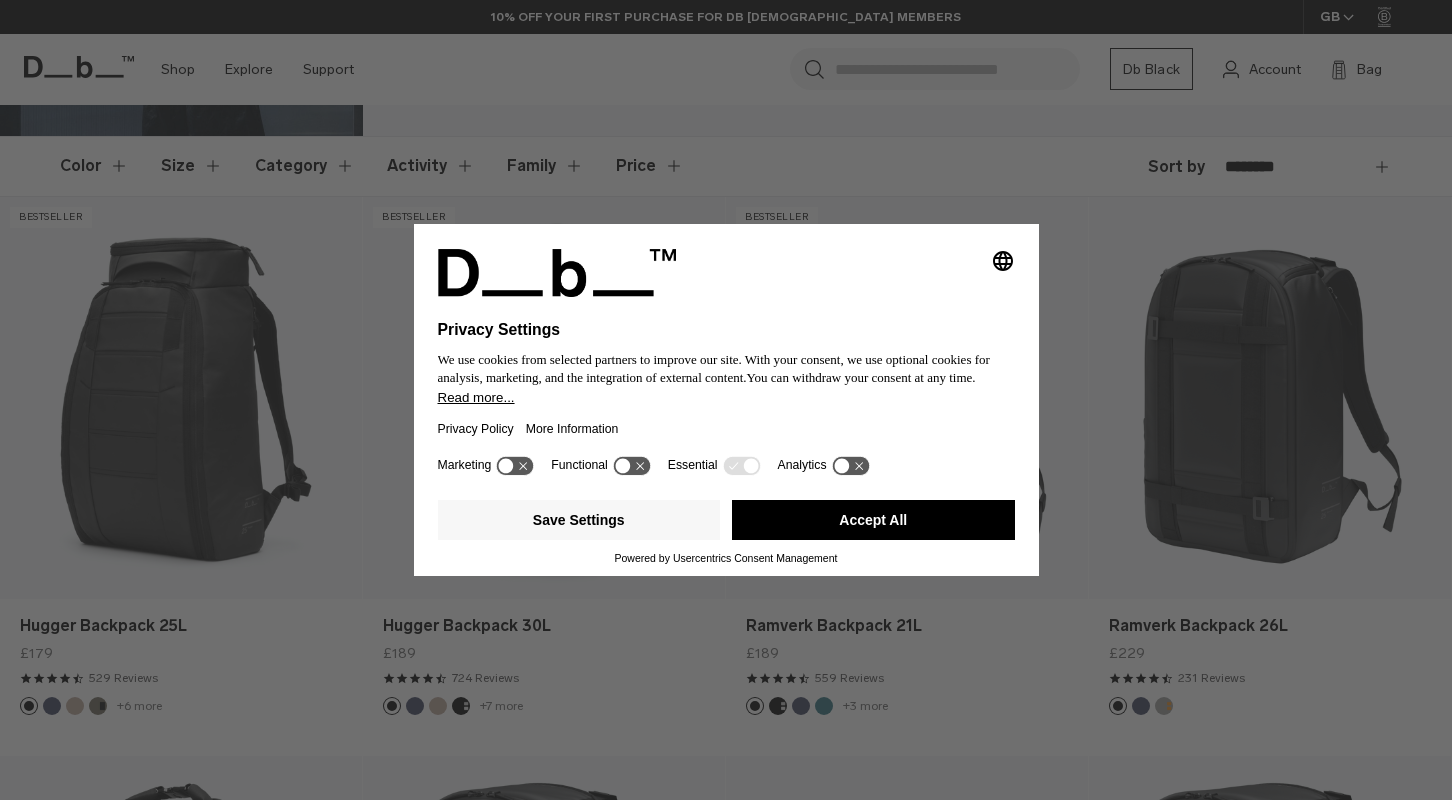 click on "Accept All" at bounding box center (873, 520) 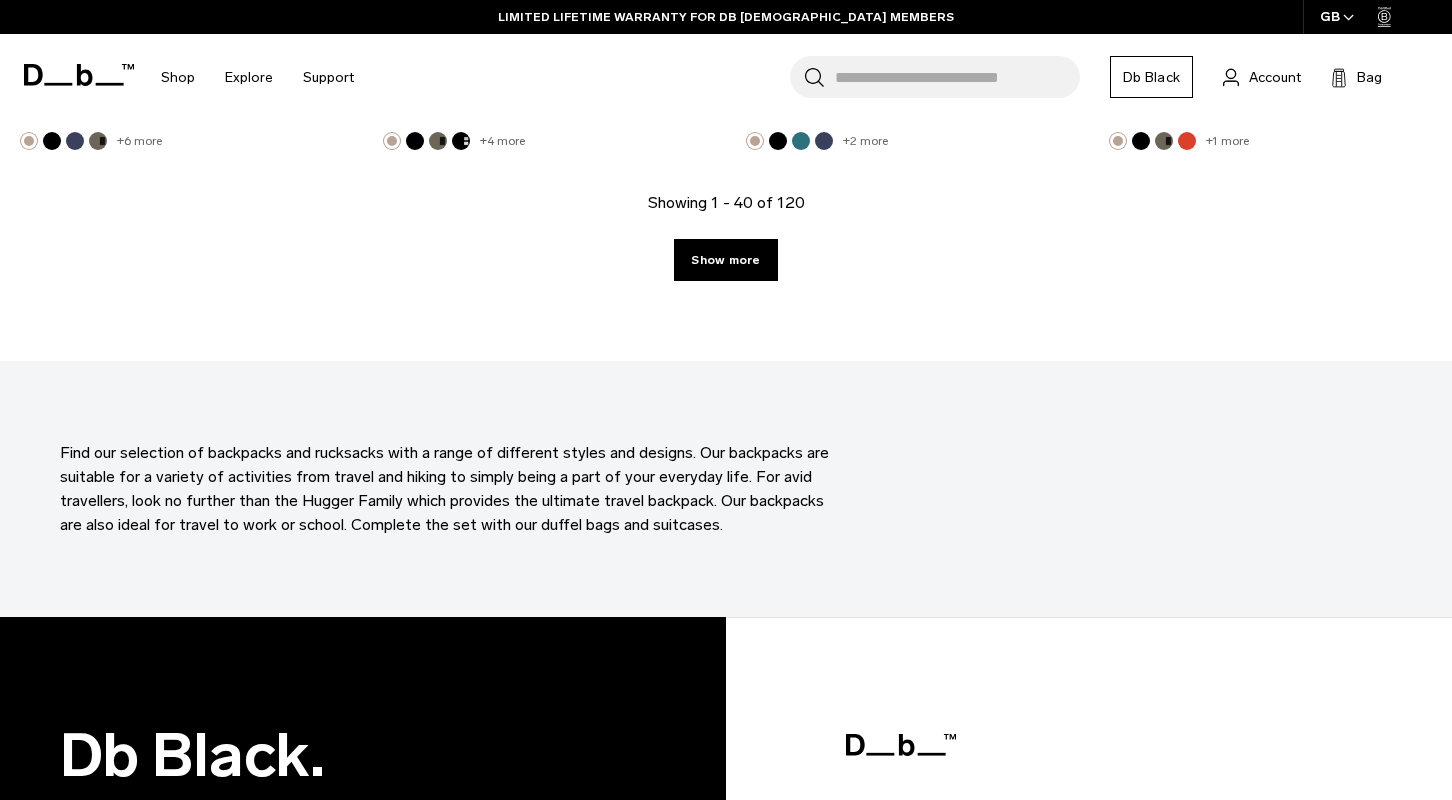 scroll, scrollTop: 5932, scrollLeft: 0, axis: vertical 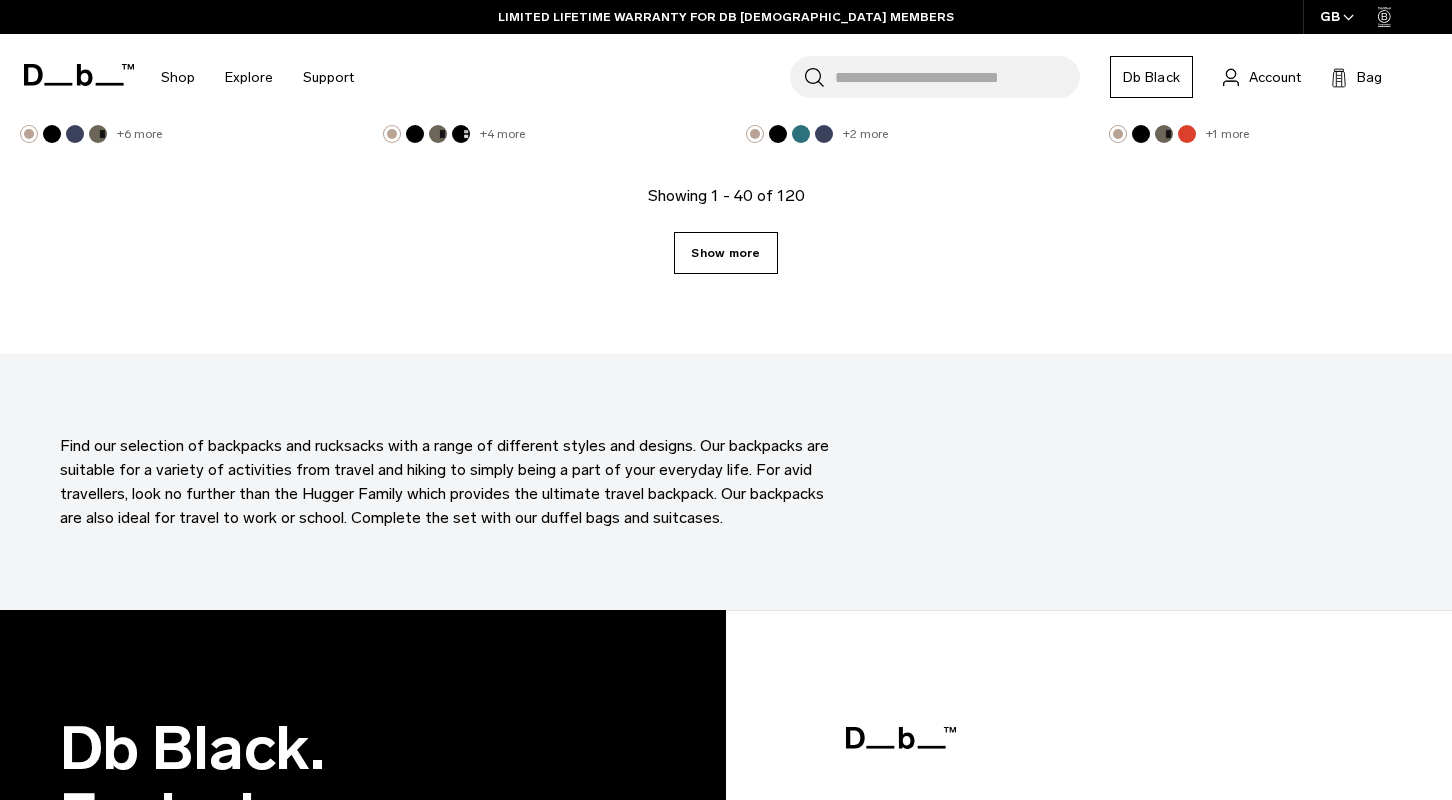 click on "Show more" at bounding box center [725, 253] 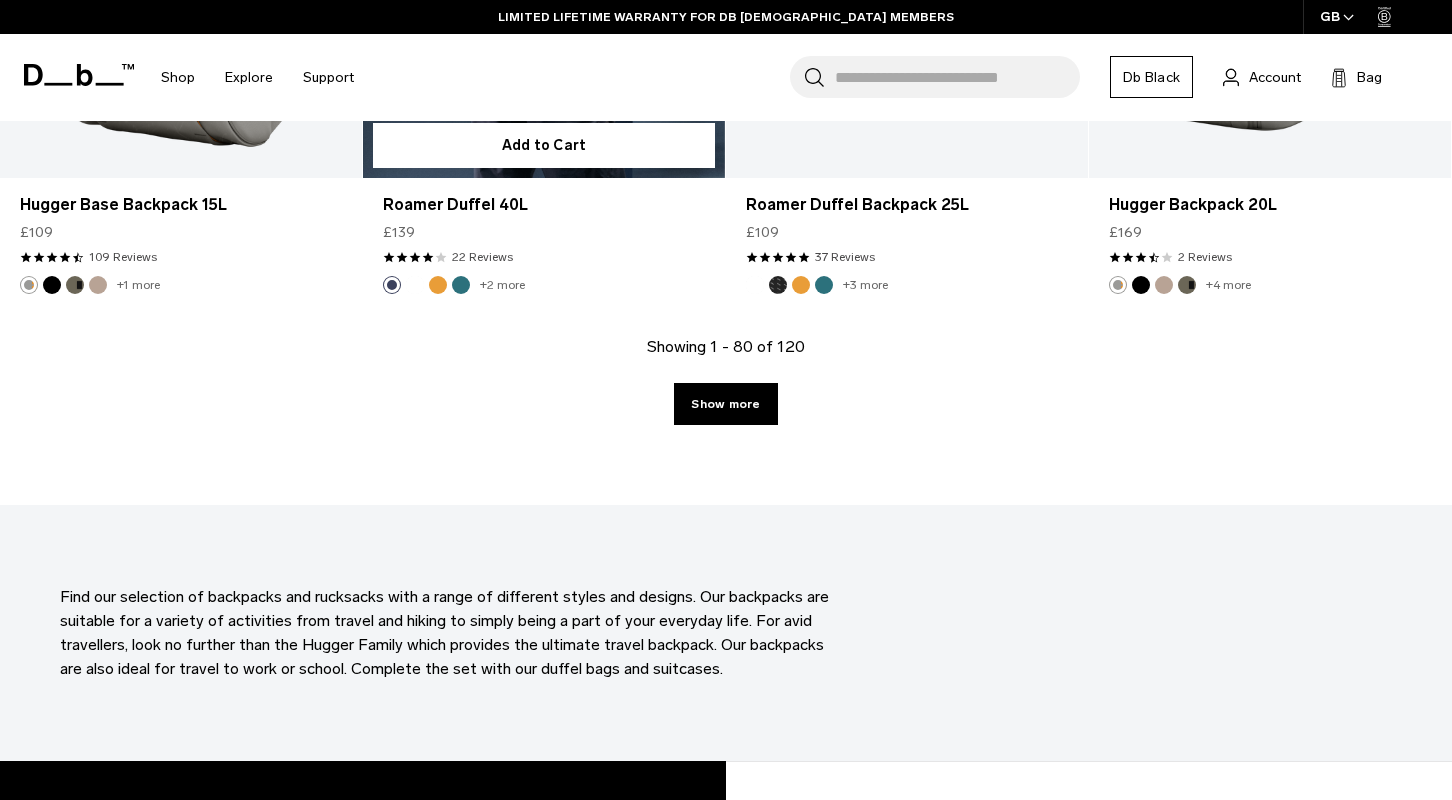scroll, scrollTop: 11404, scrollLeft: 0, axis: vertical 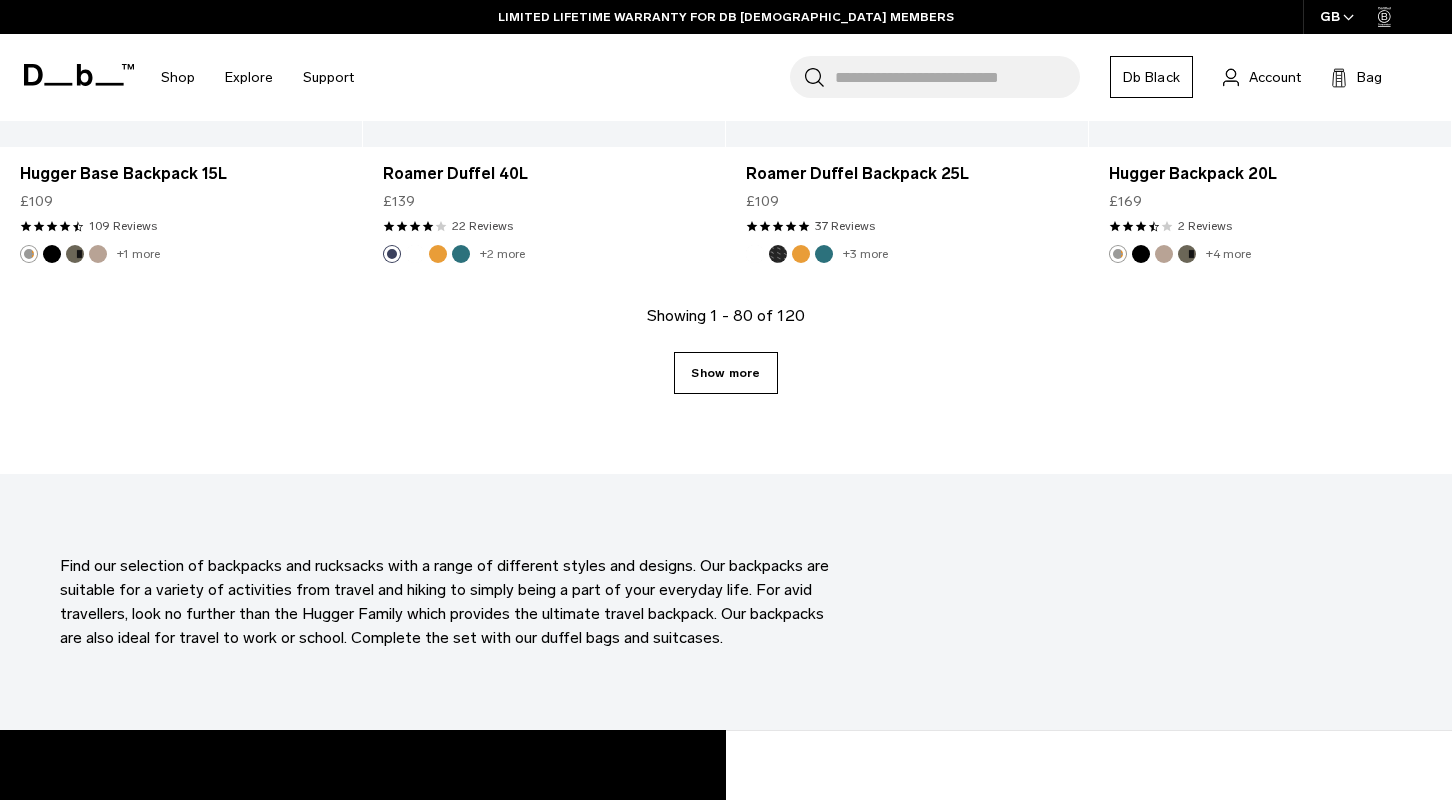 click on "Show more" at bounding box center (725, 373) 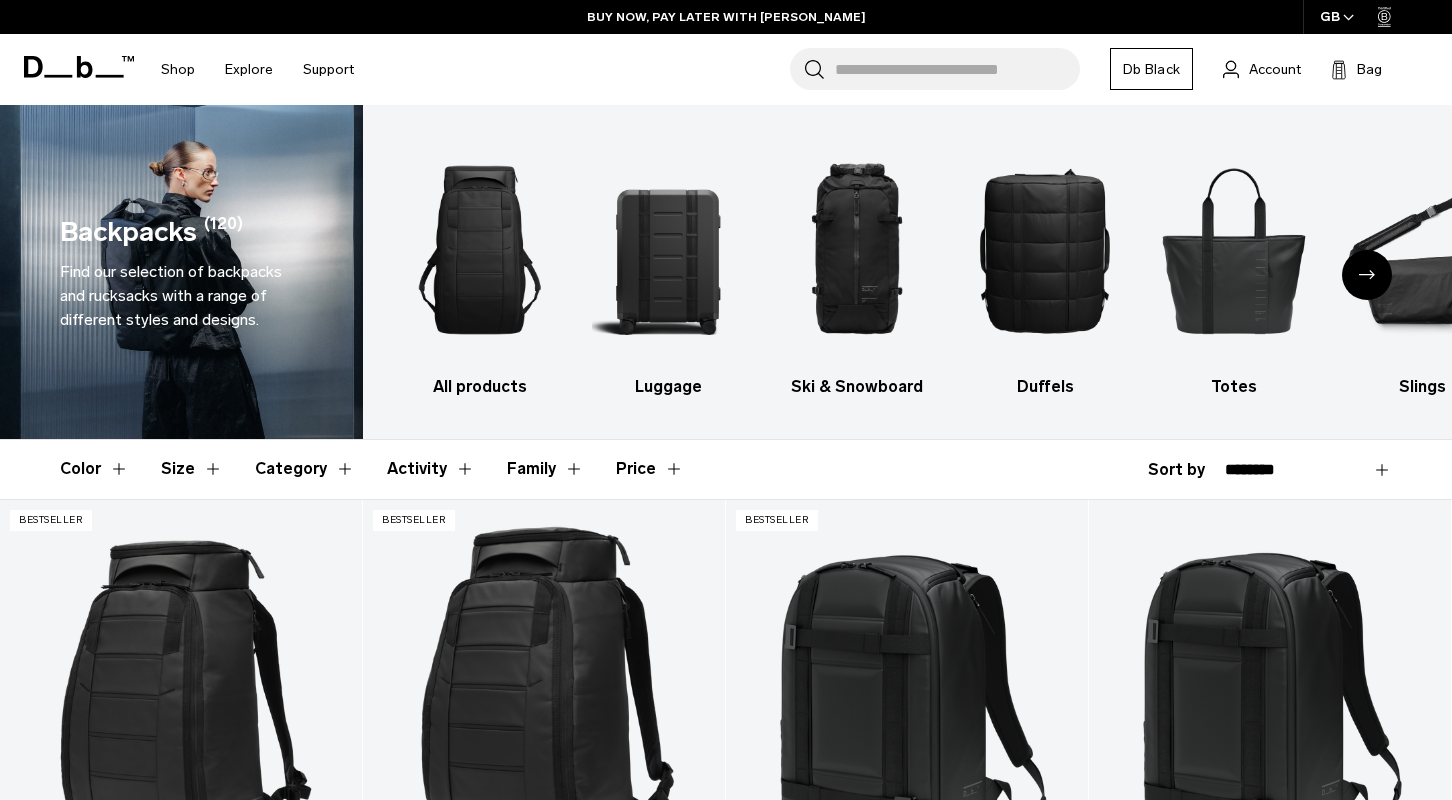 scroll, scrollTop: 0, scrollLeft: 0, axis: both 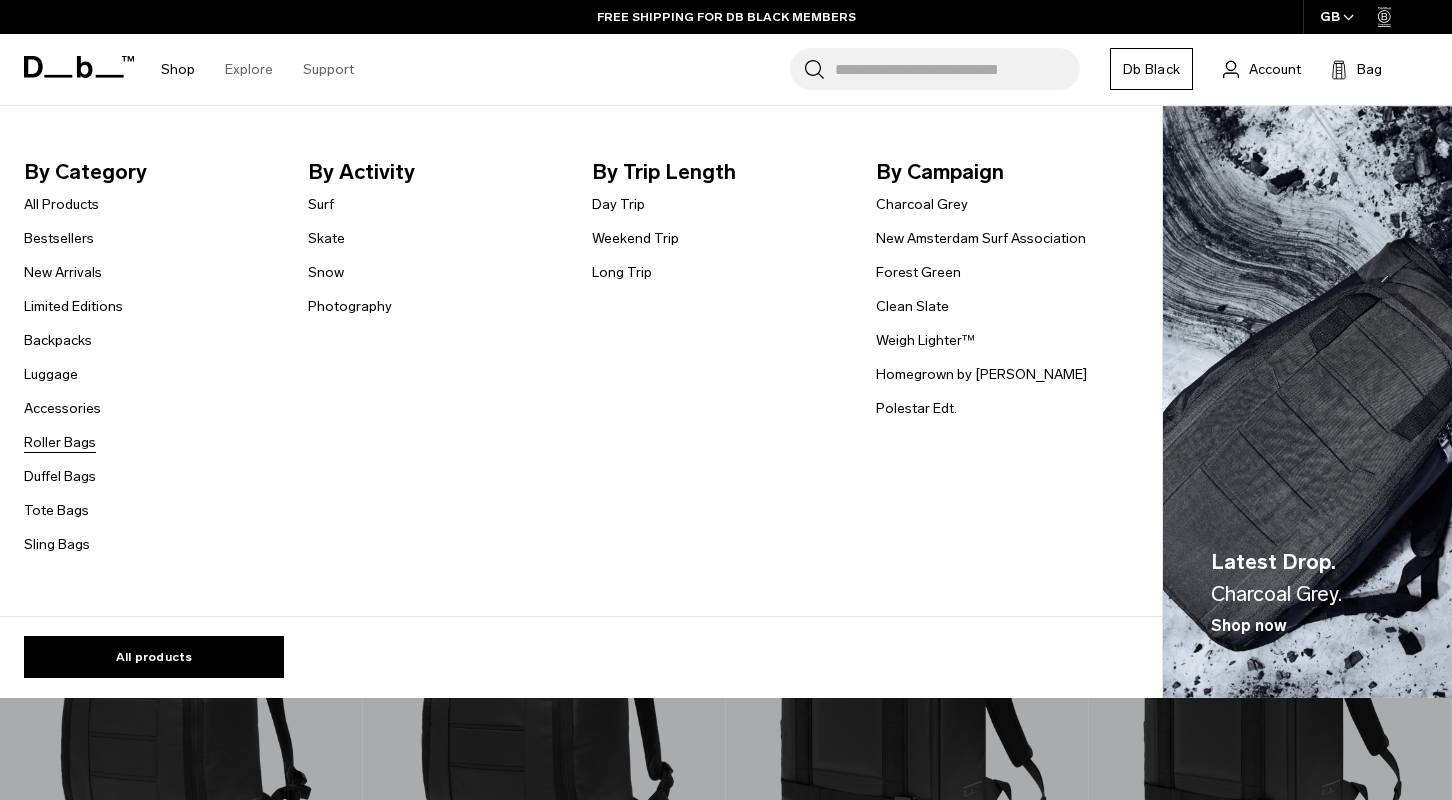 click on "Roller Bags" at bounding box center (60, 442) 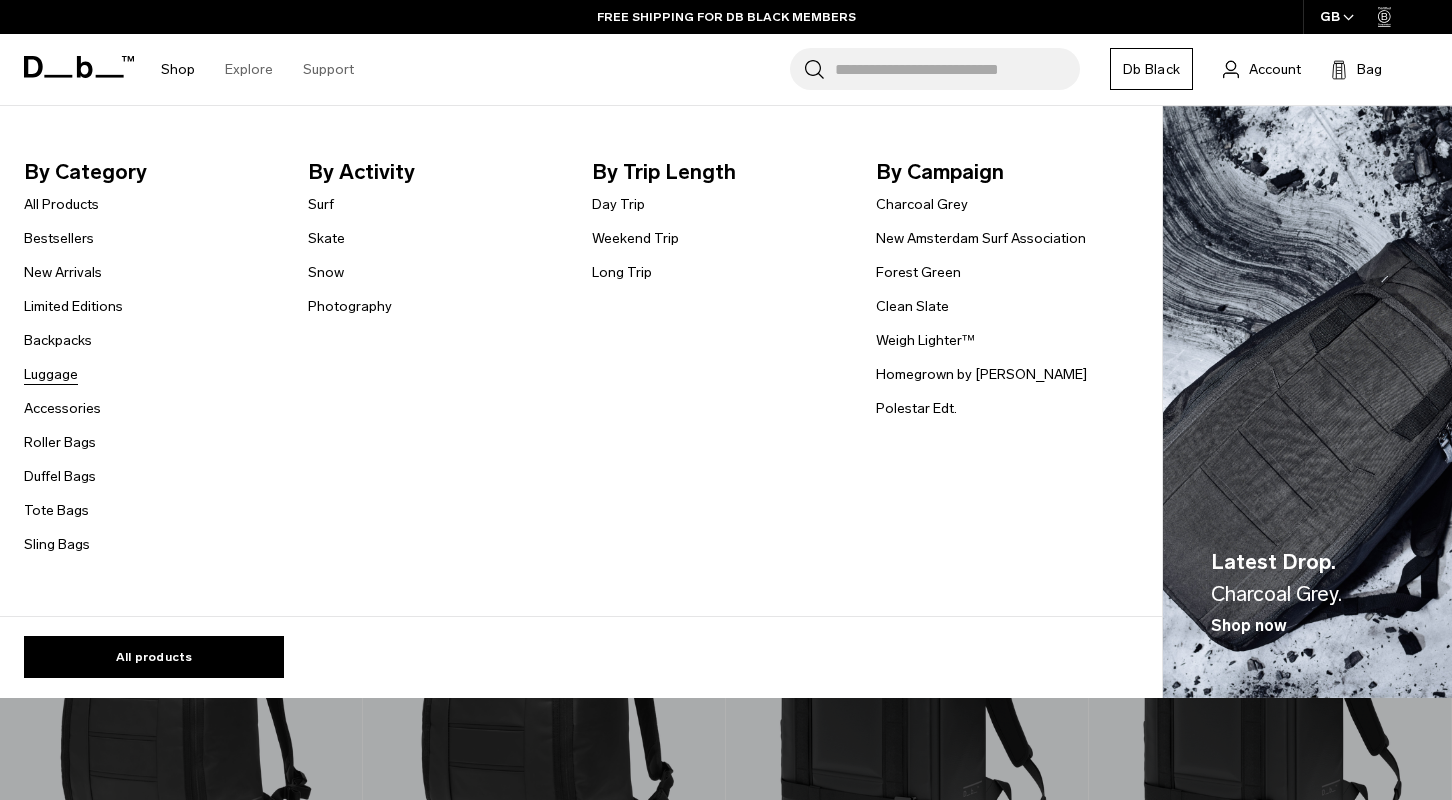 click on "Luggage" at bounding box center [51, 374] 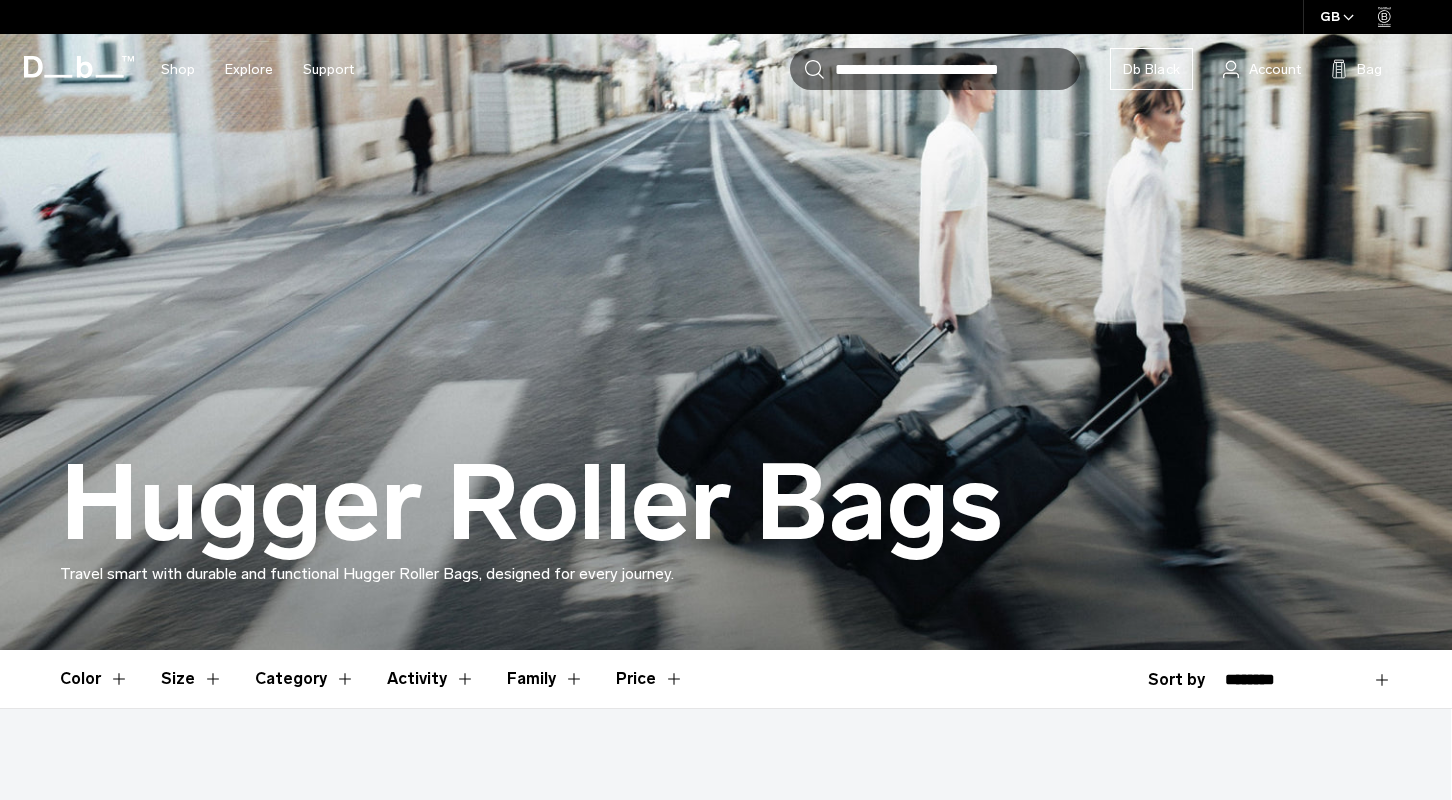 scroll, scrollTop: 0, scrollLeft: 0, axis: both 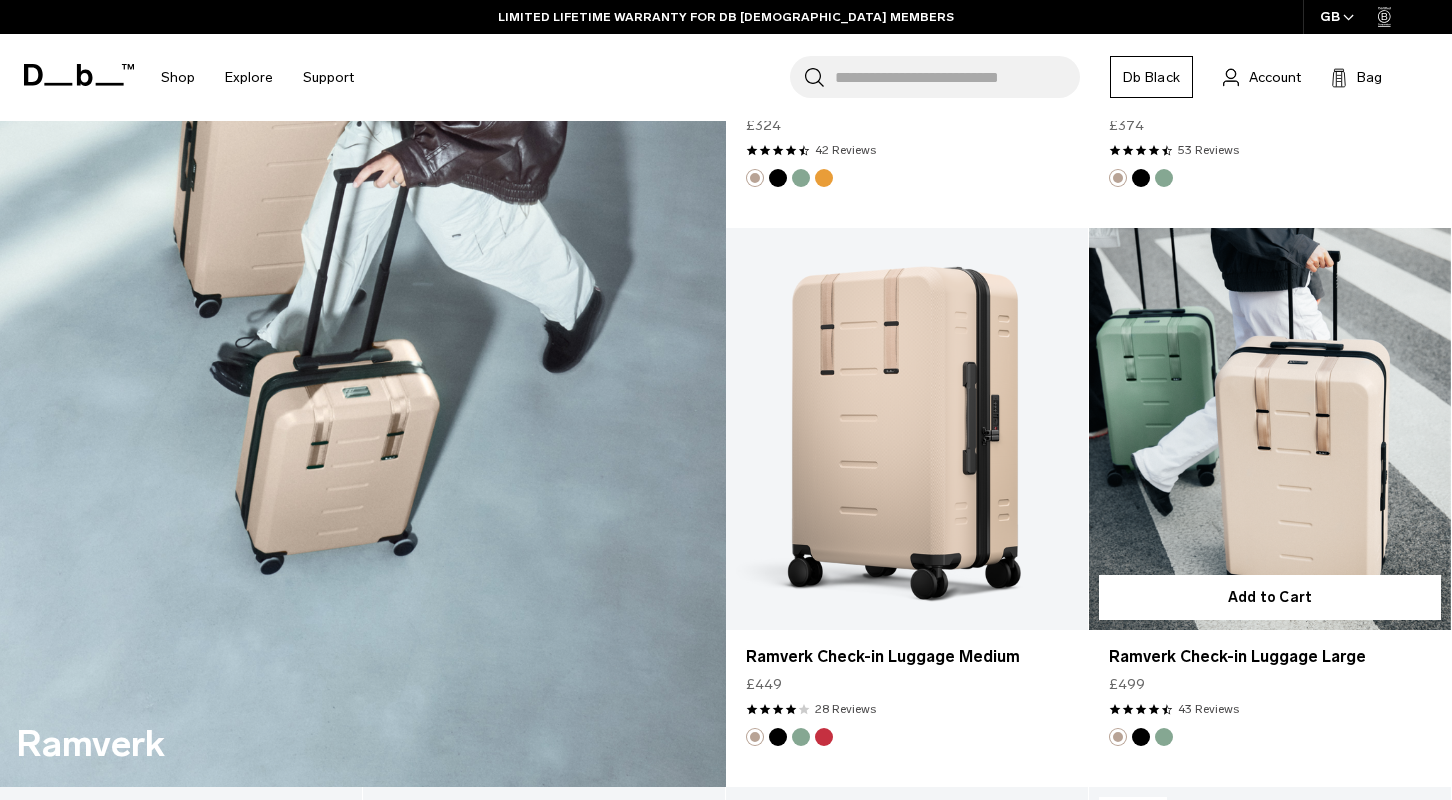 click at bounding box center (1270, 429) 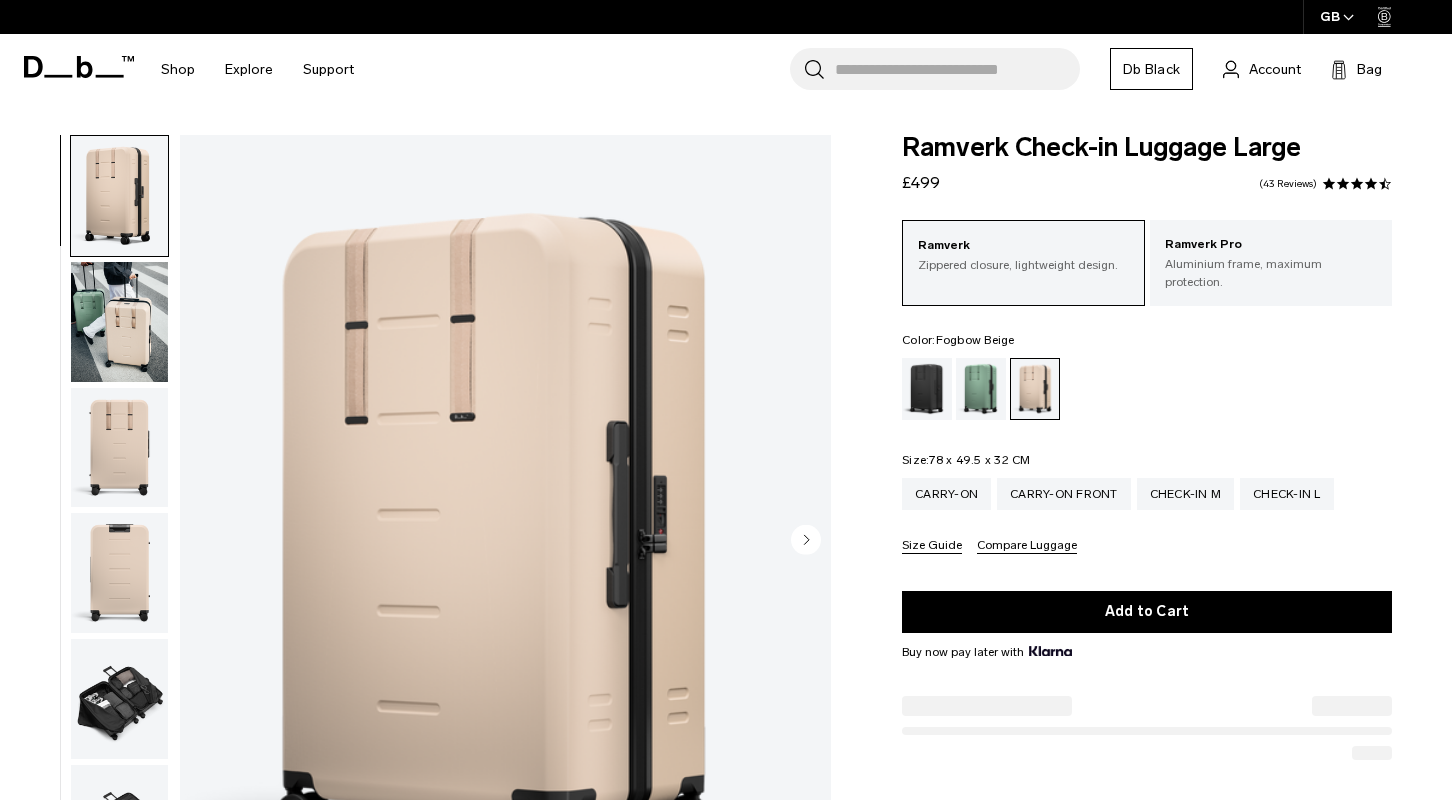 scroll, scrollTop: 0, scrollLeft: 0, axis: both 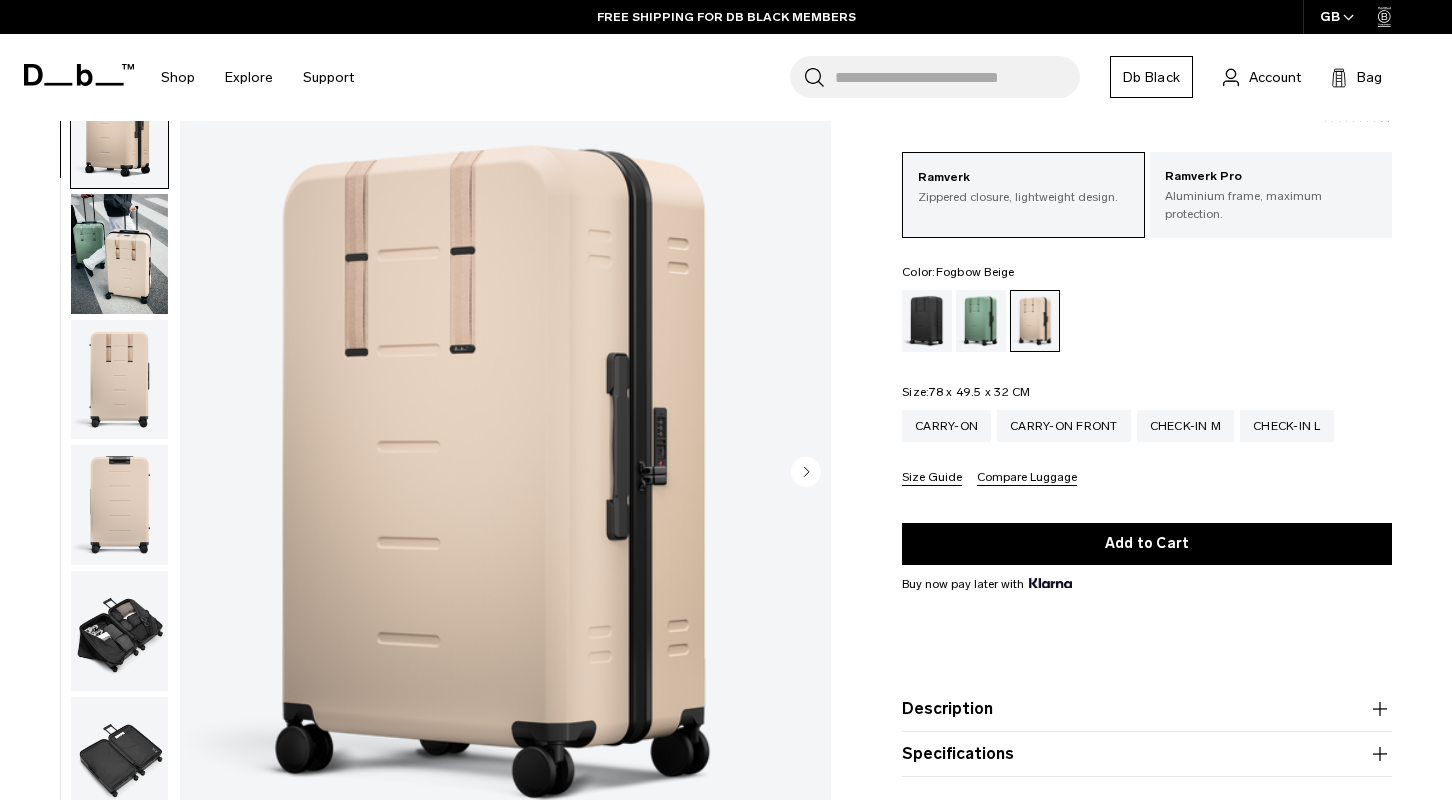 click at bounding box center (119, 254) 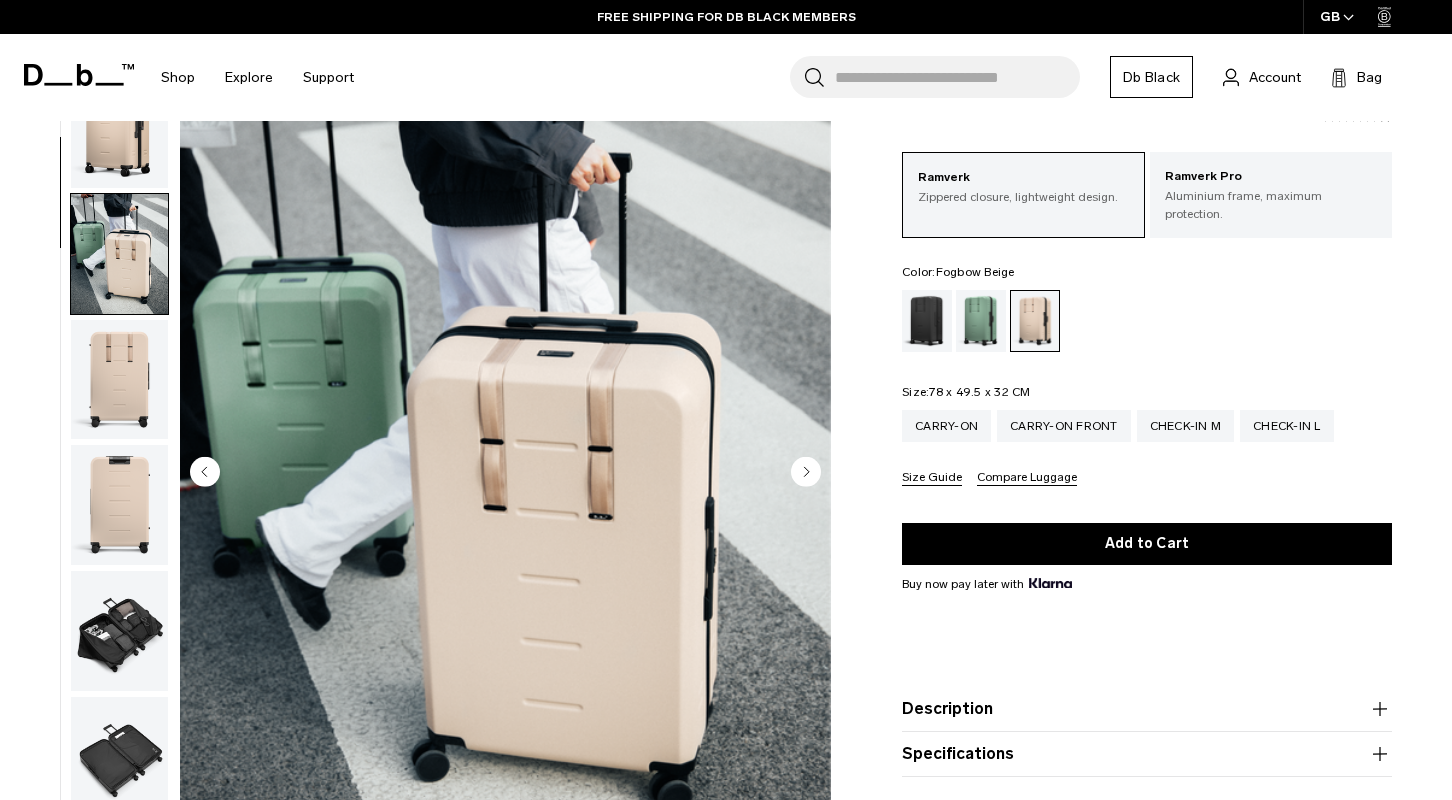 scroll, scrollTop: 127, scrollLeft: 0, axis: vertical 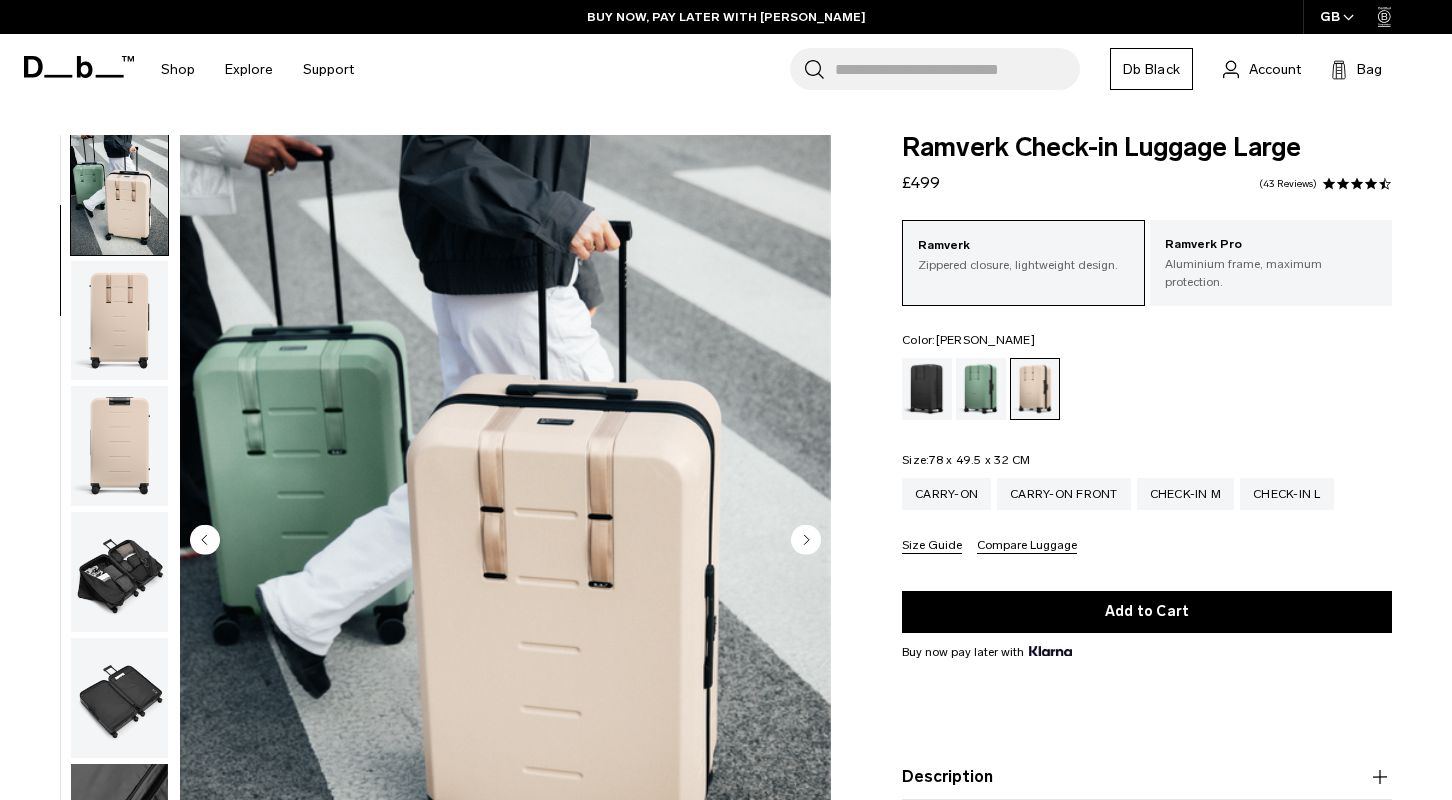 click at bounding box center [981, 389] 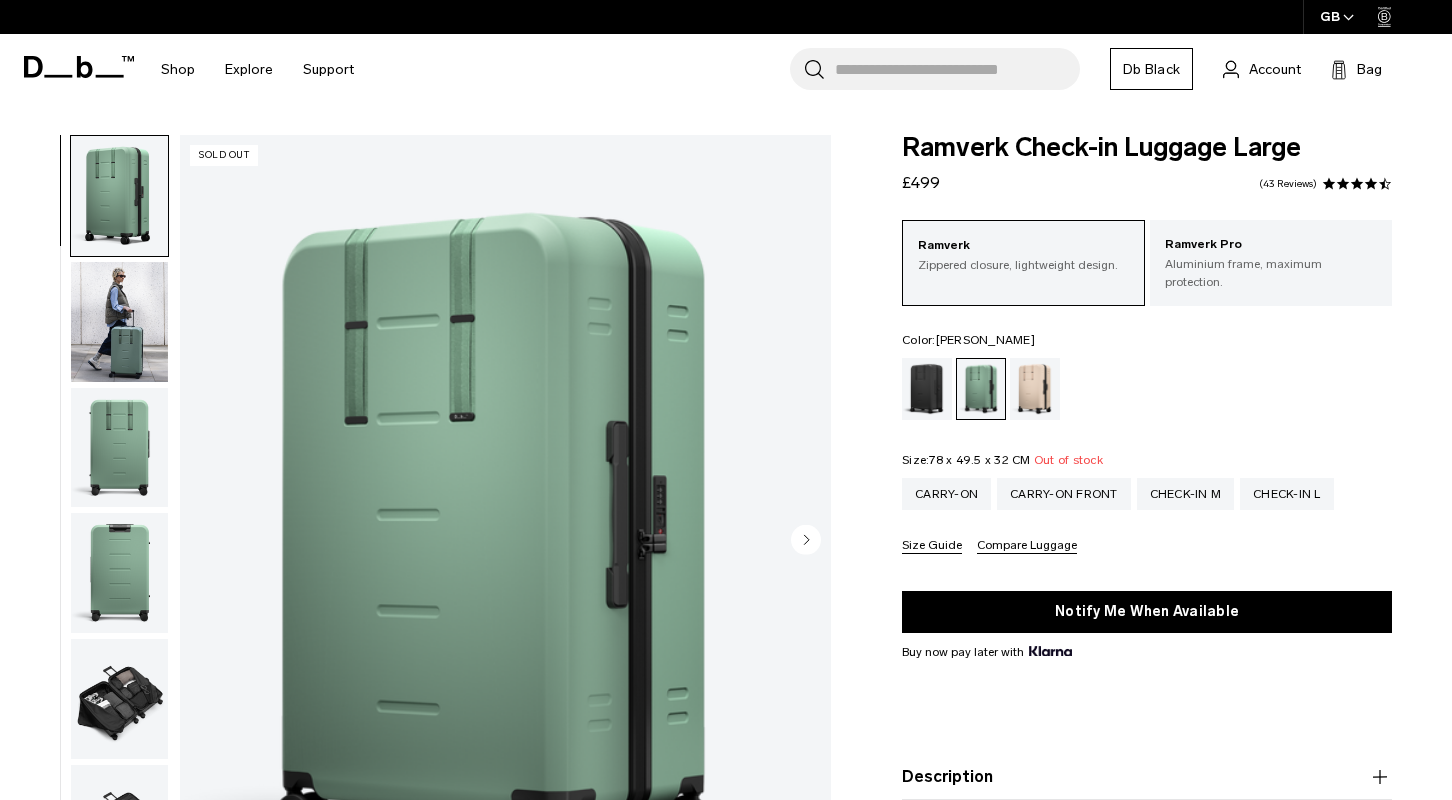 scroll, scrollTop: 0, scrollLeft: 0, axis: both 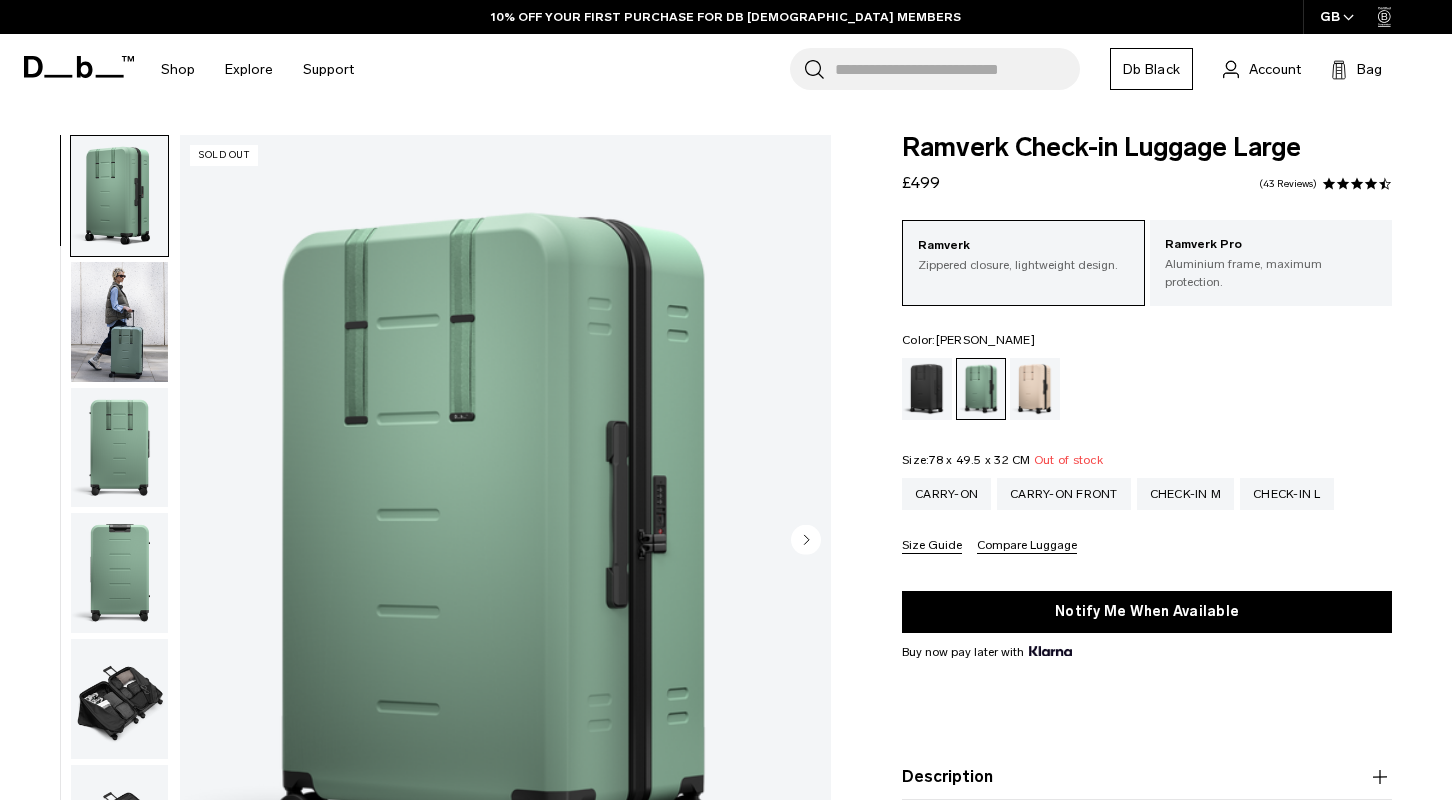 click at bounding box center [119, 322] 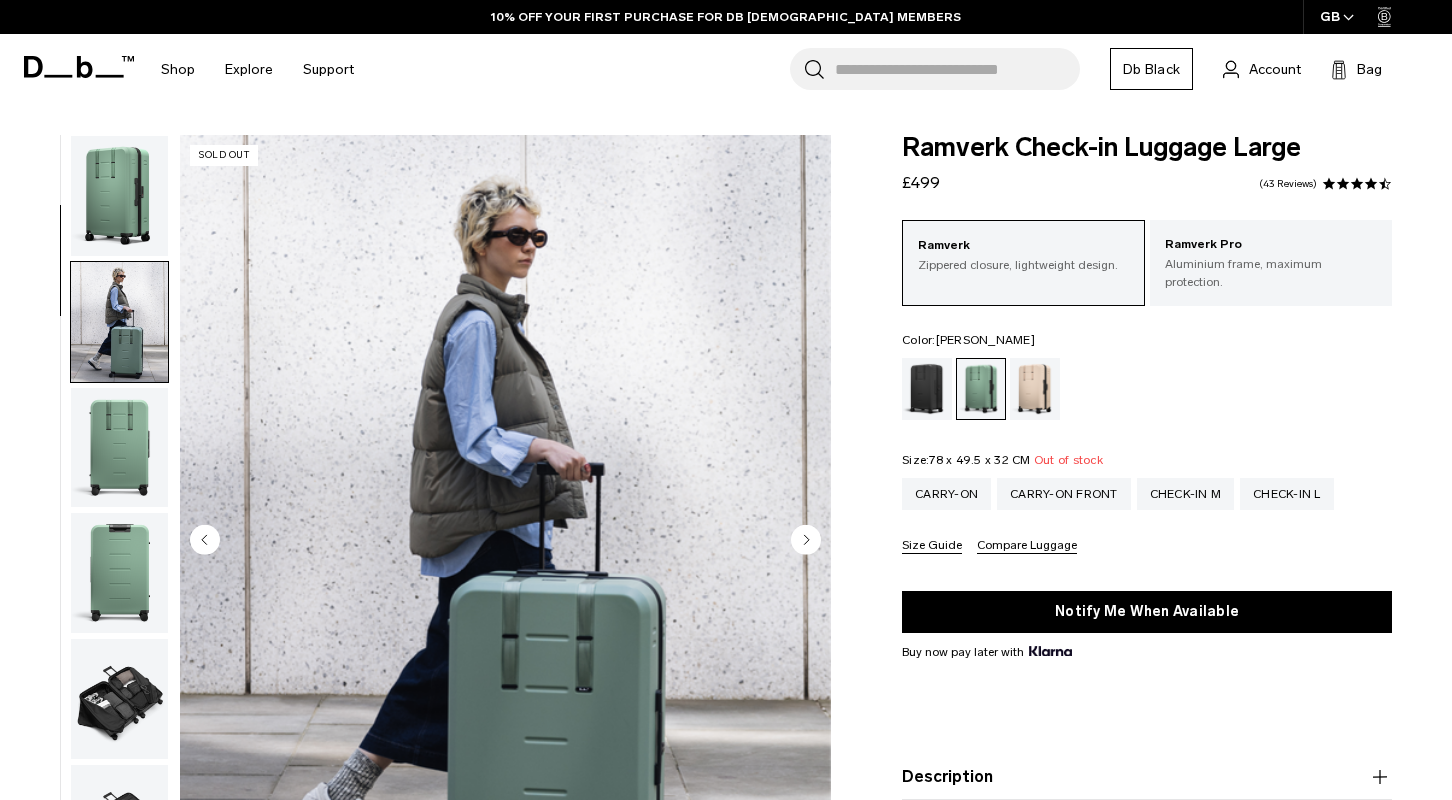 scroll, scrollTop: 127, scrollLeft: 0, axis: vertical 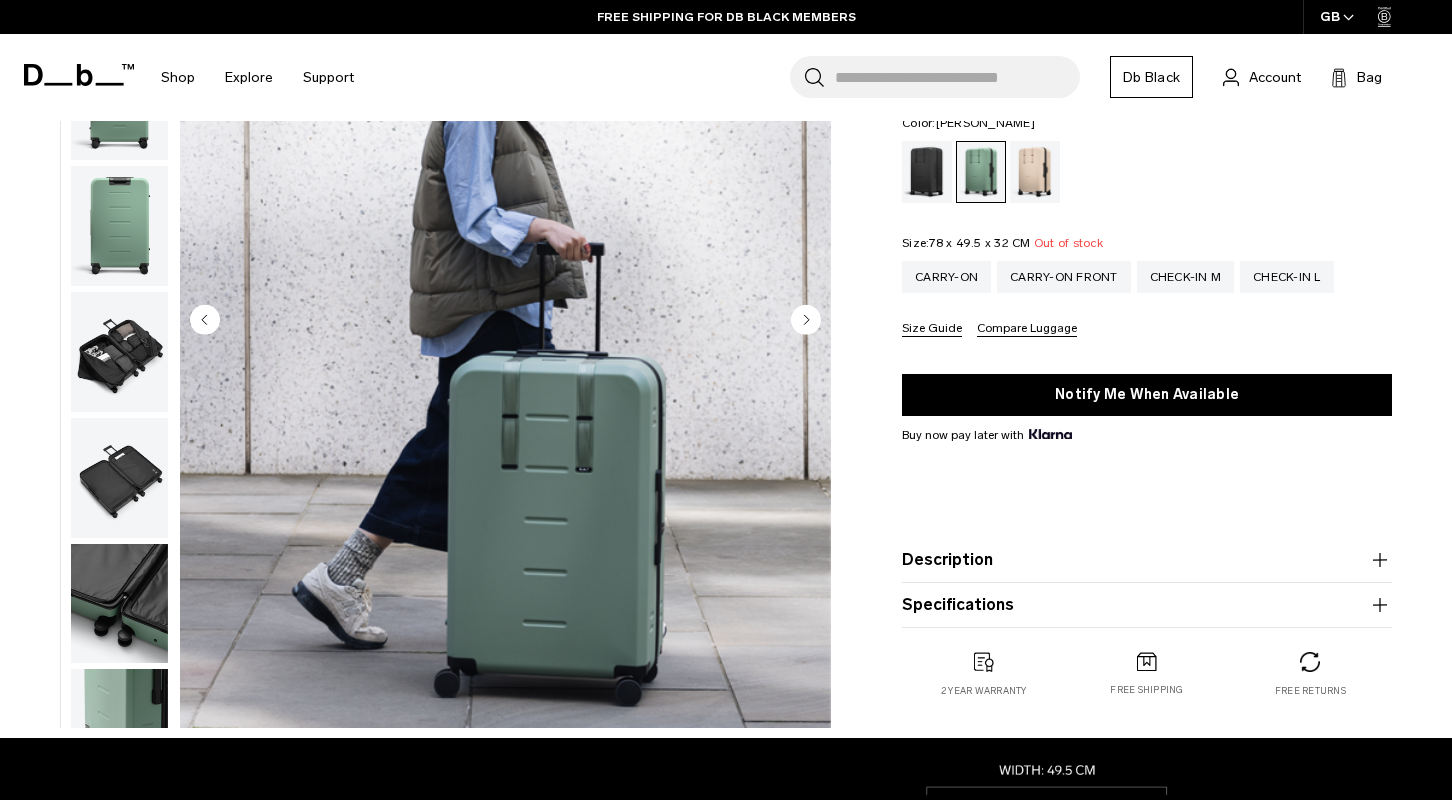click on "Size Guide" at bounding box center [932, 329] 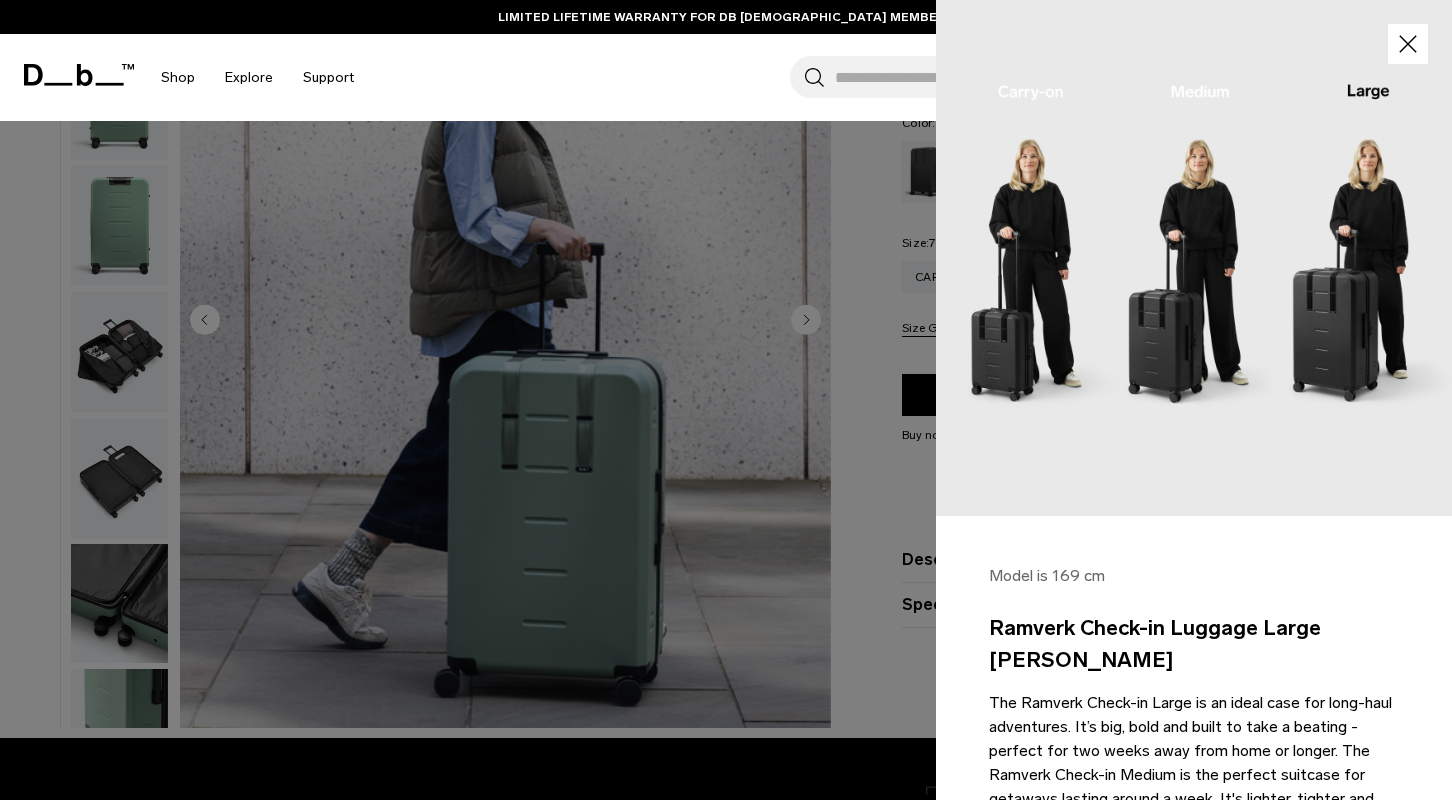 scroll, scrollTop: 0, scrollLeft: 0, axis: both 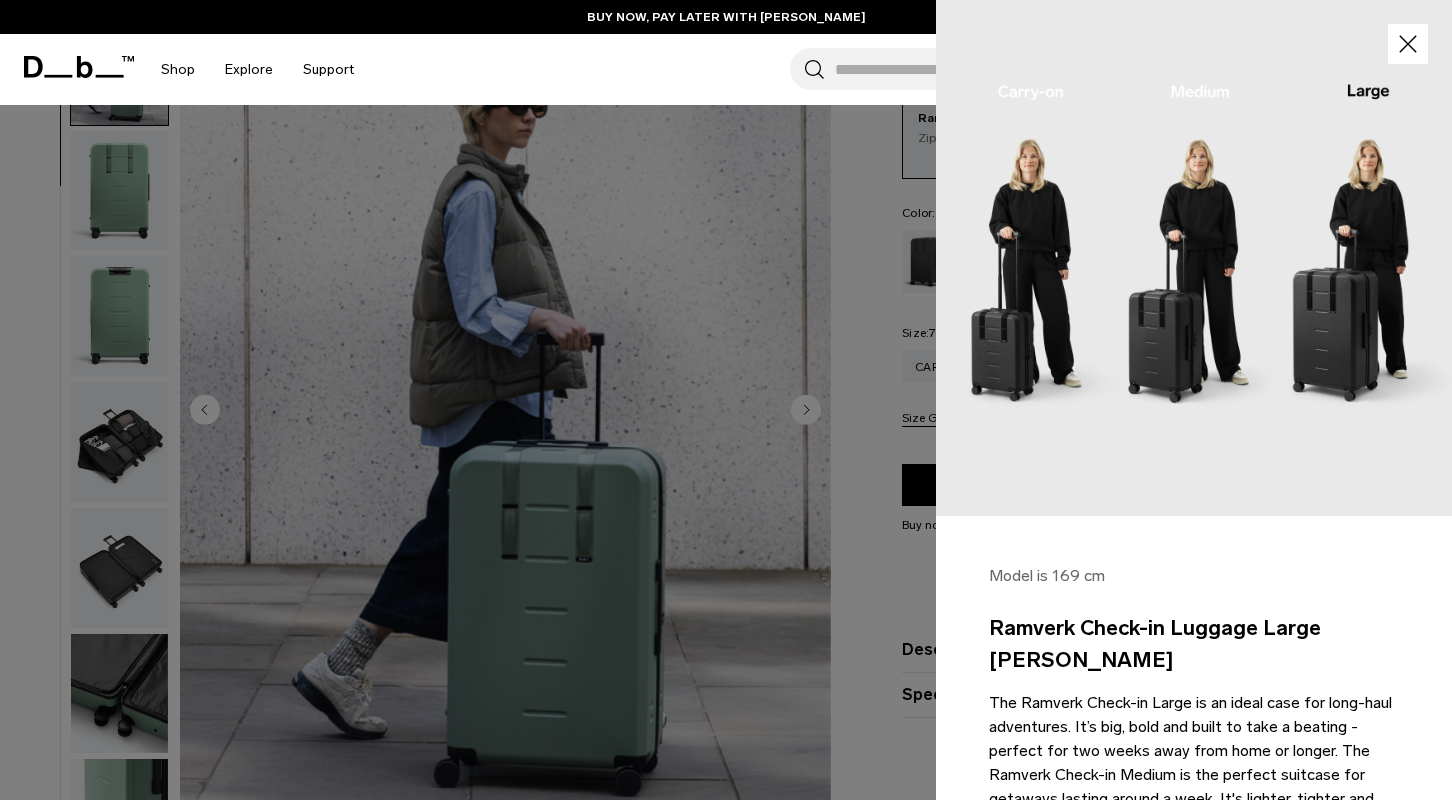 click at bounding box center (1194, 258) 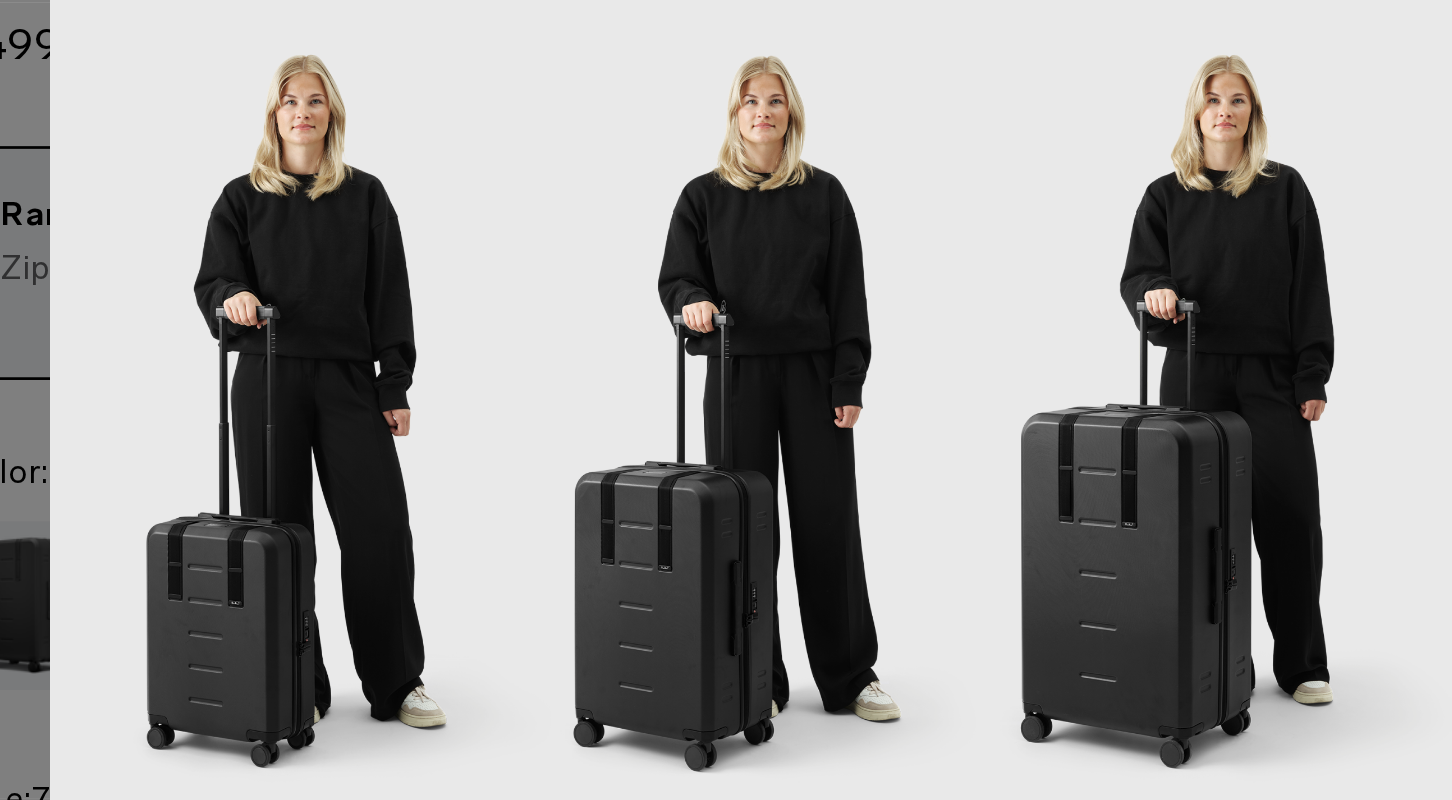 scroll, scrollTop: 0, scrollLeft: 0, axis: both 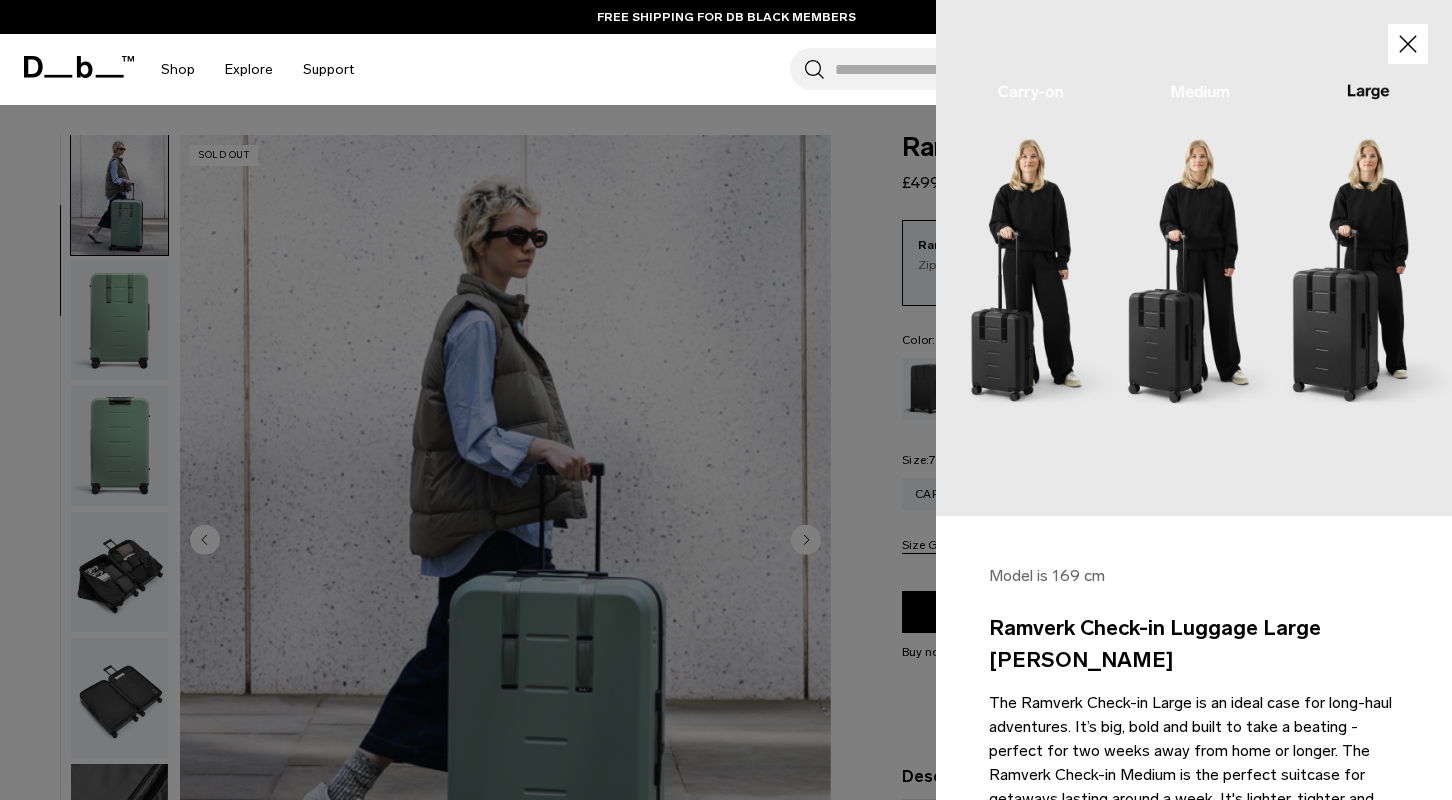 click 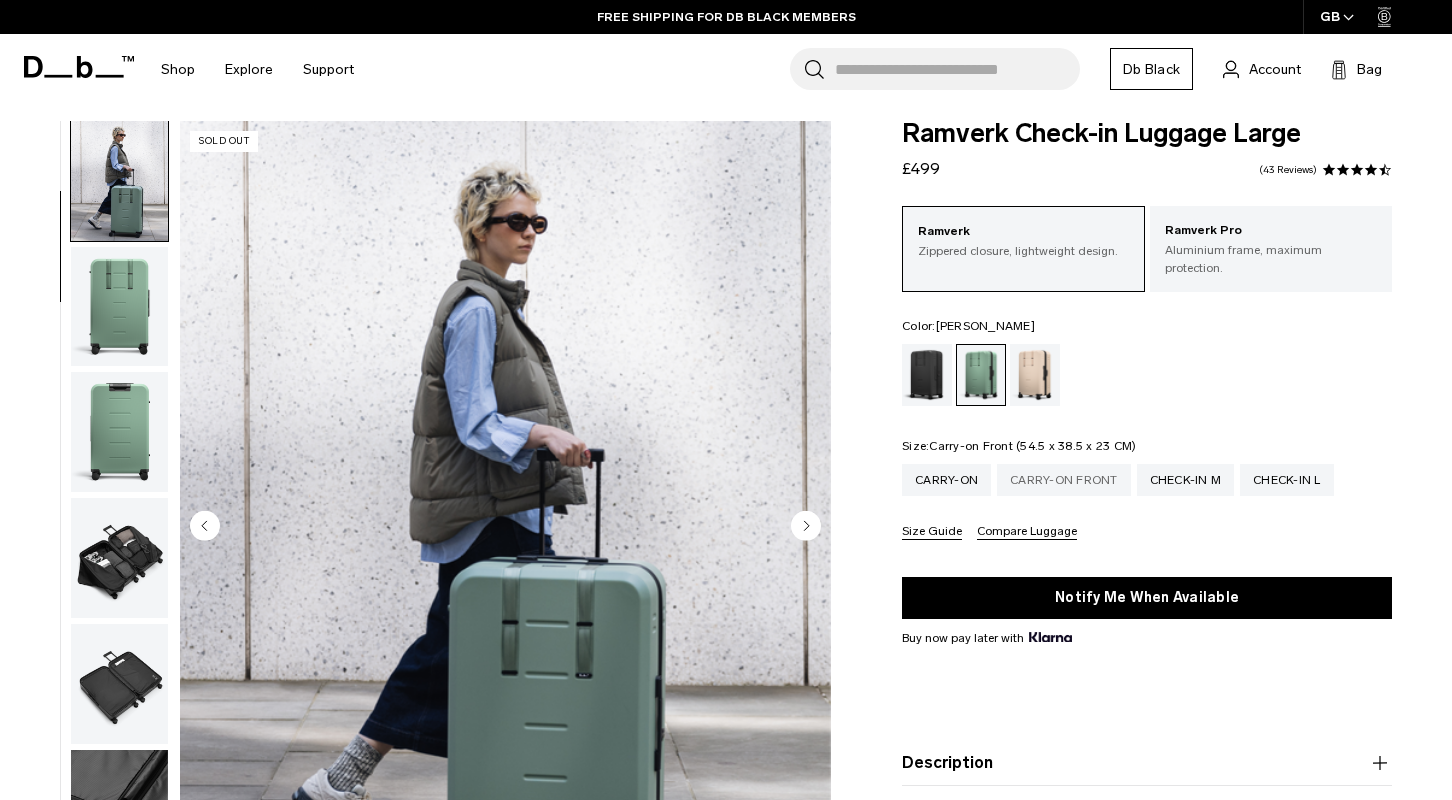 scroll, scrollTop: 29, scrollLeft: 0, axis: vertical 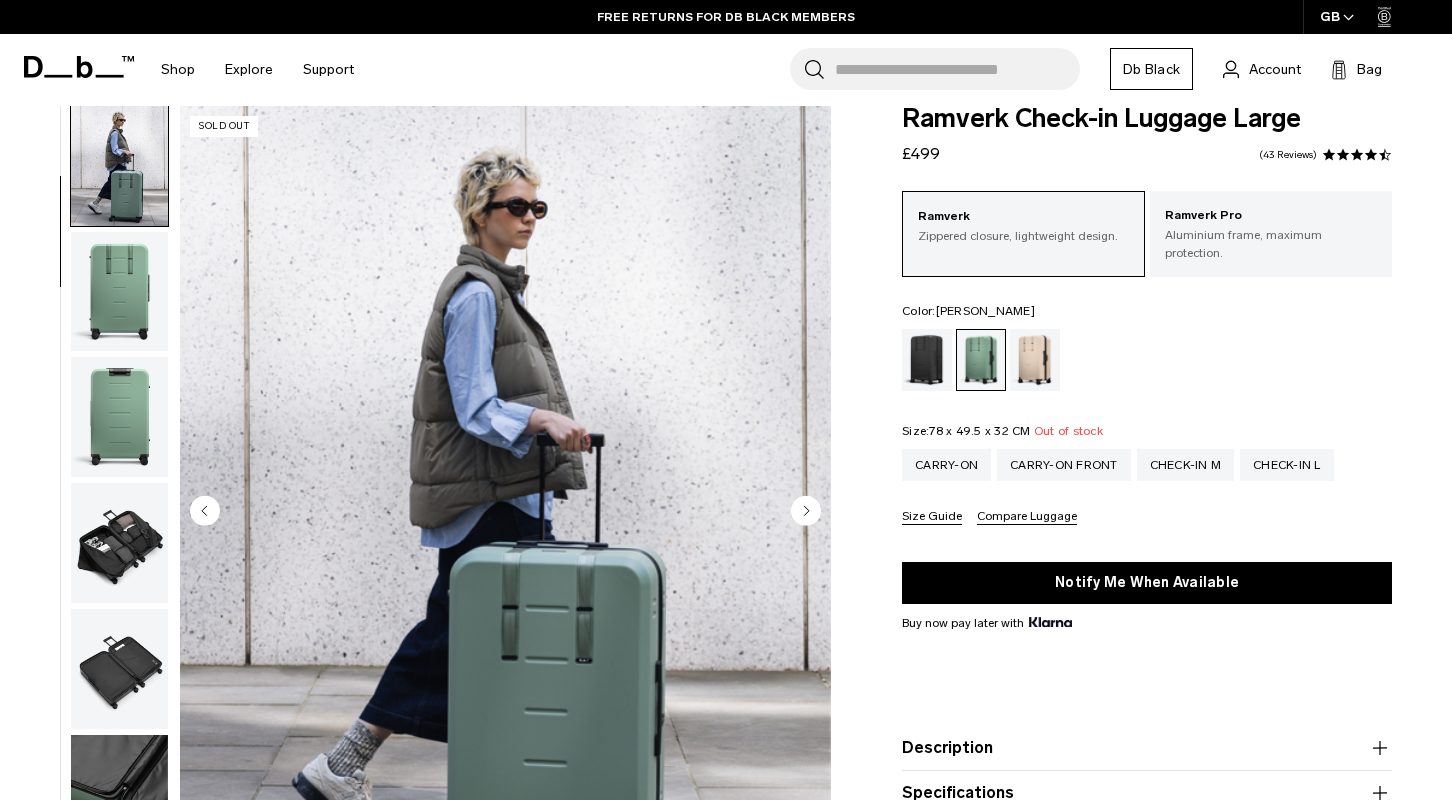 click at bounding box center [119, 417] 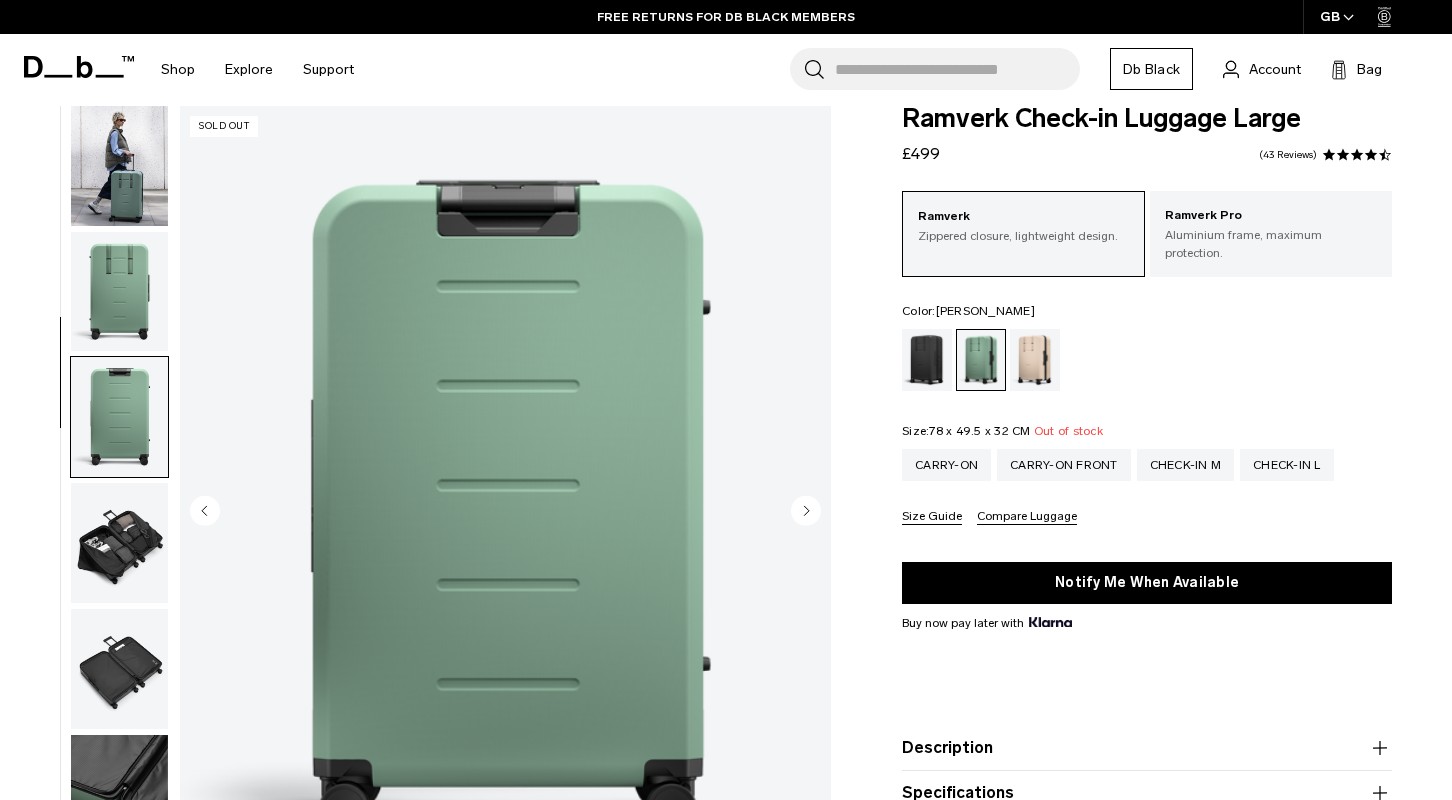scroll, scrollTop: 382, scrollLeft: 0, axis: vertical 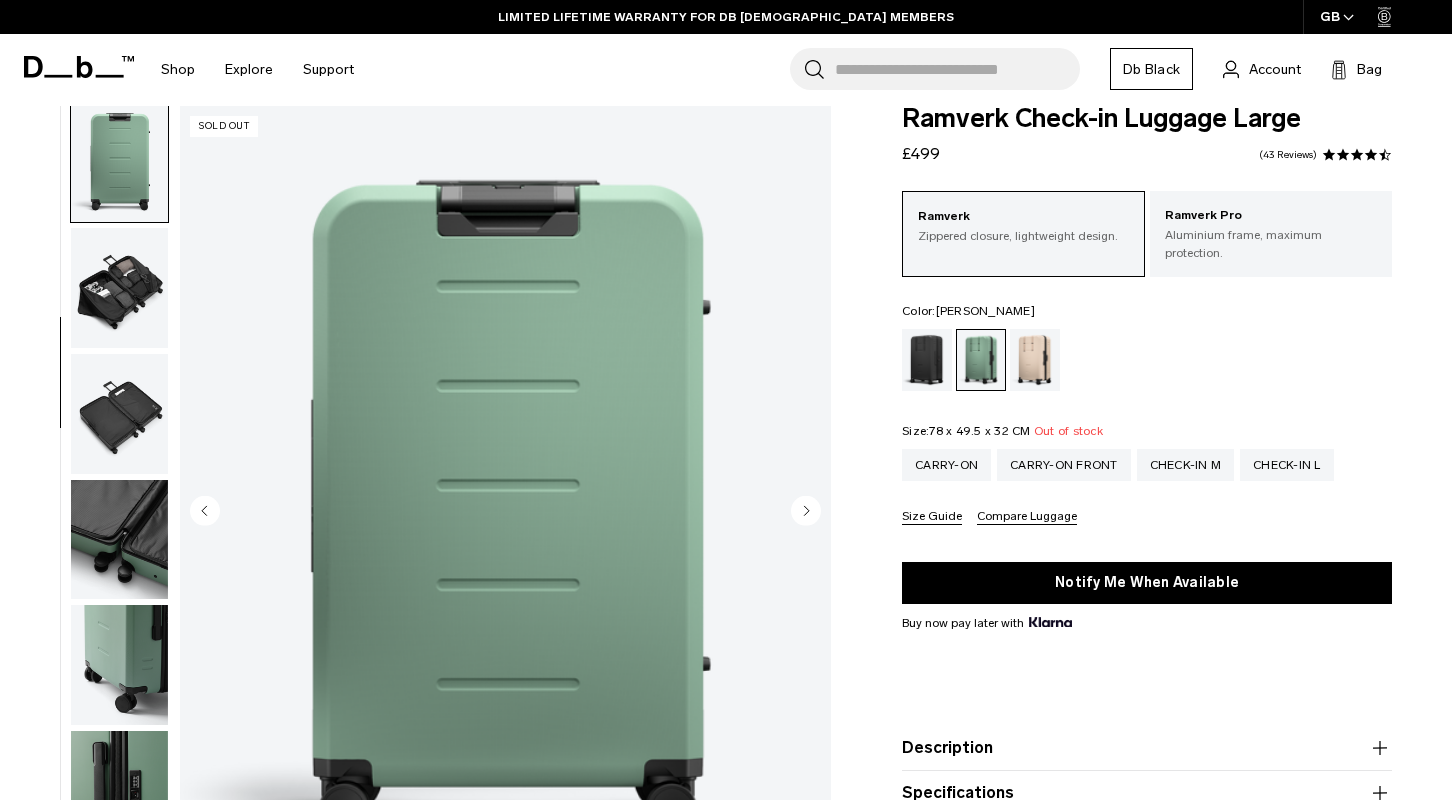 click at bounding box center (119, 540) 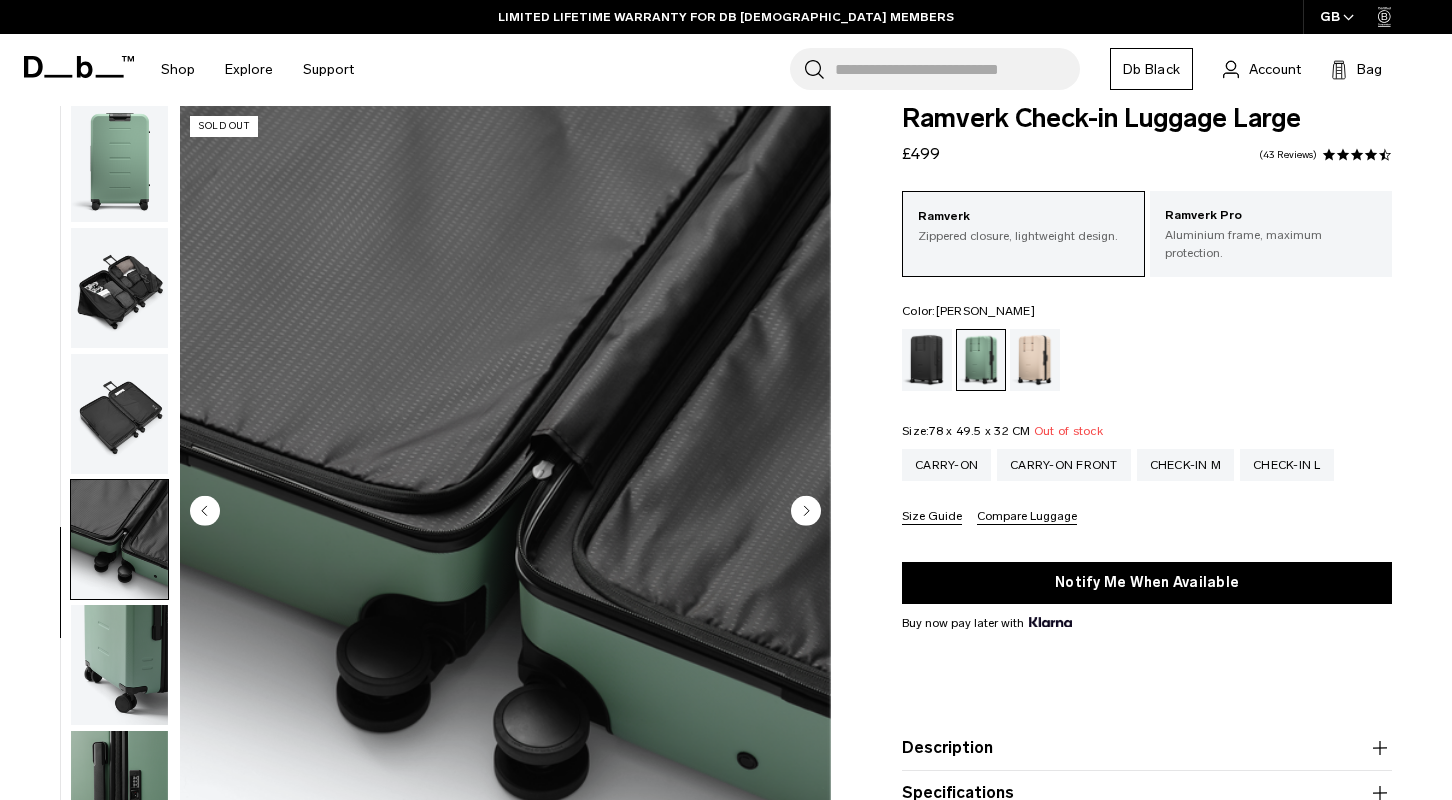 scroll, scrollTop: 583, scrollLeft: 0, axis: vertical 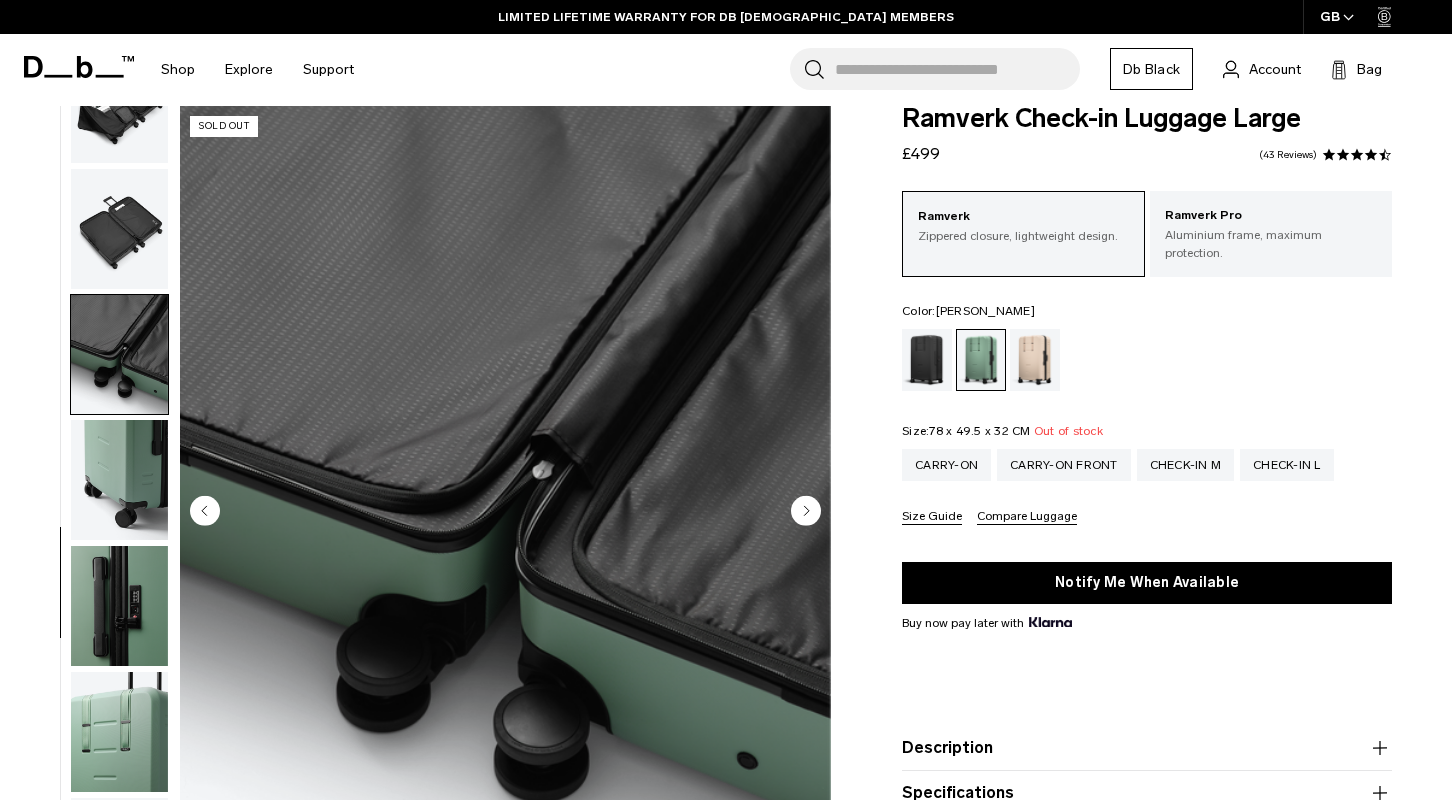 click at bounding box center [119, 606] 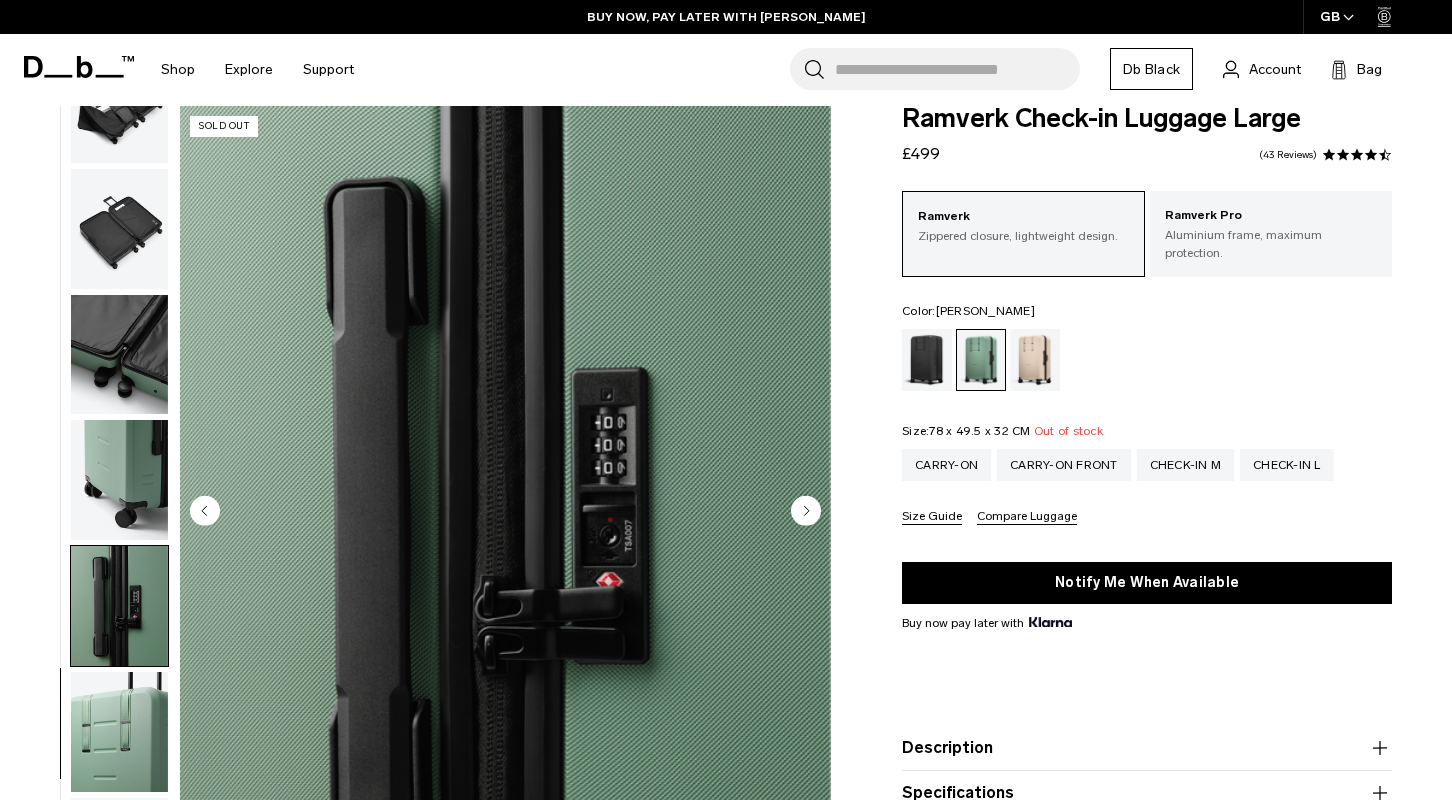 click at bounding box center (119, 732) 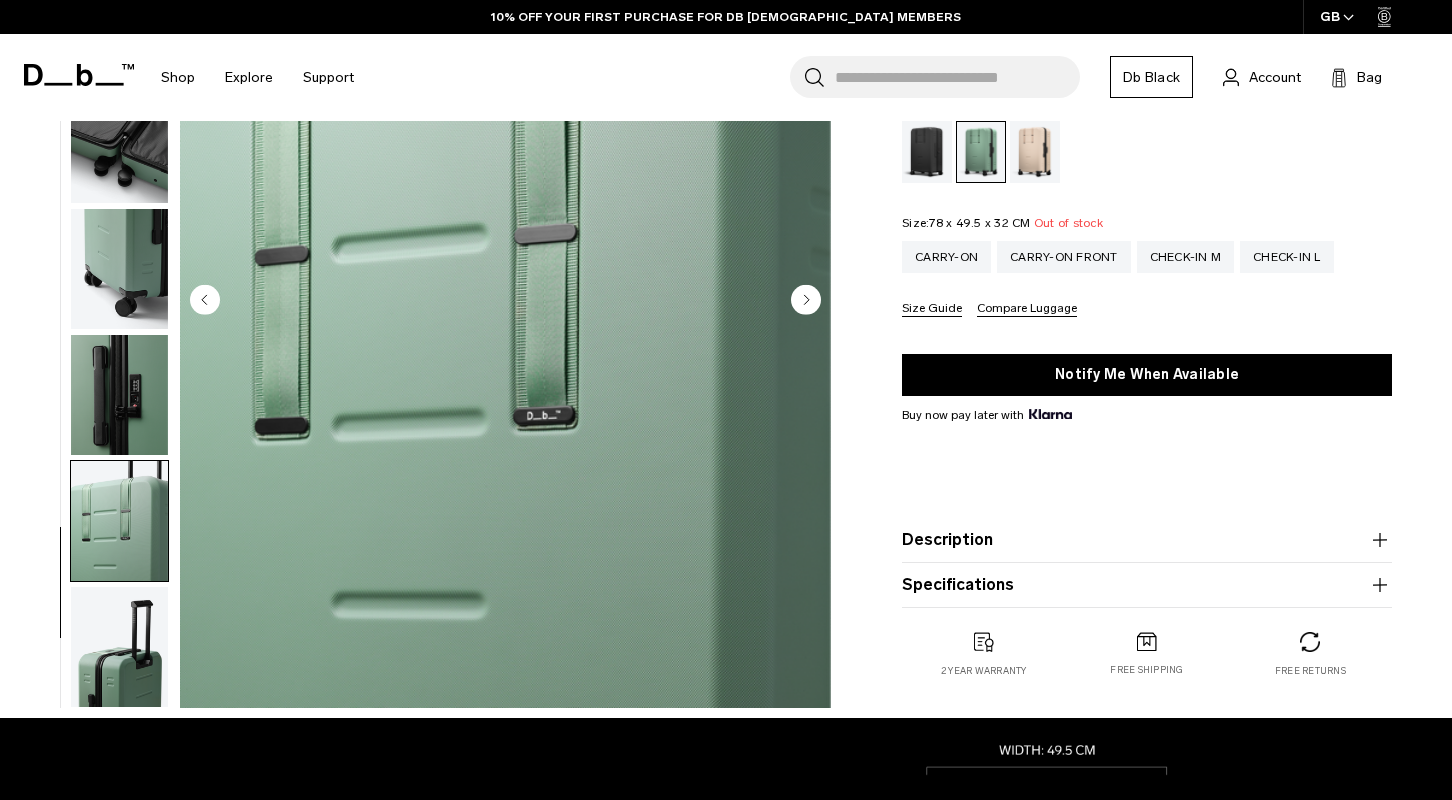 scroll, scrollTop: 241, scrollLeft: 0, axis: vertical 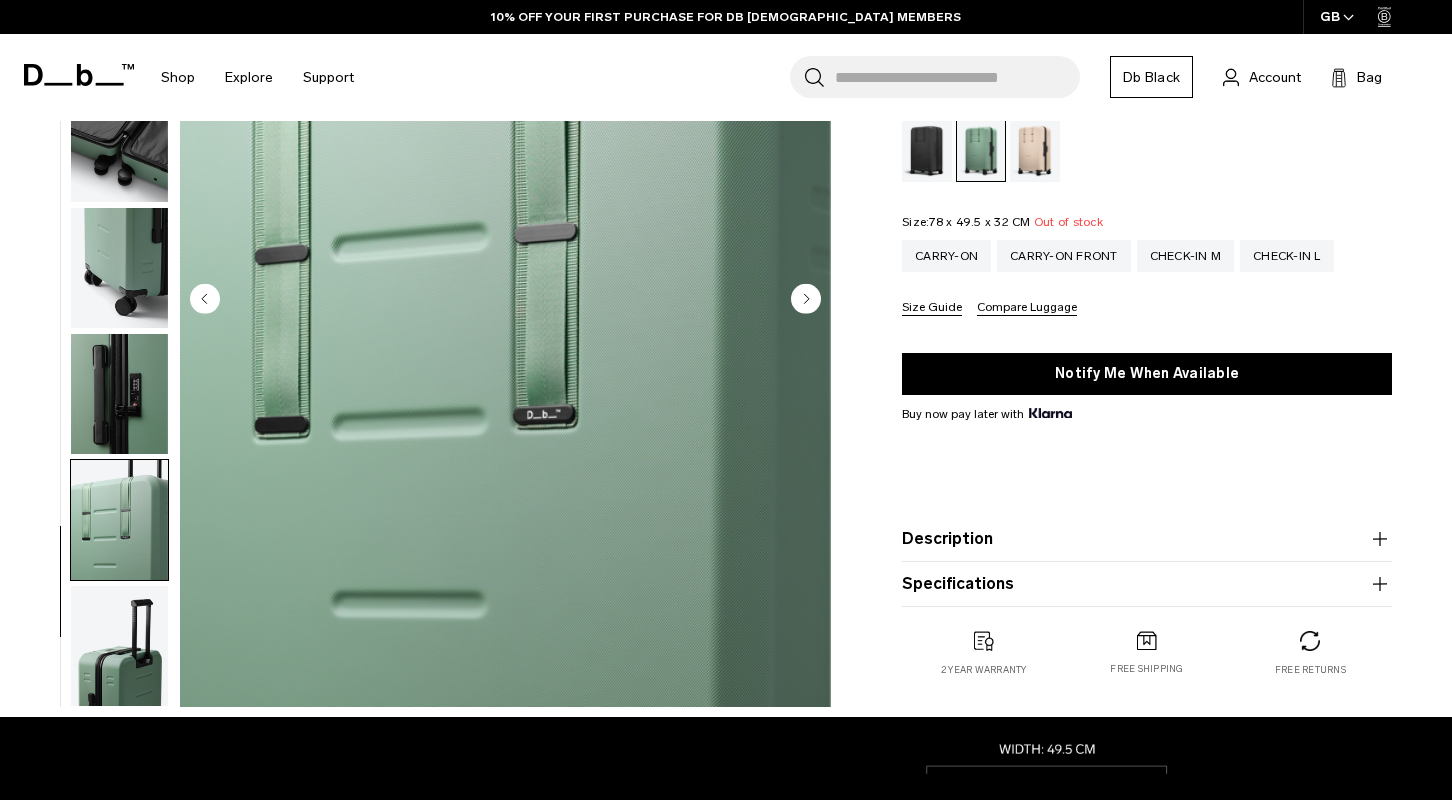 click on "Size Guide" at bounding box center [932, 308] 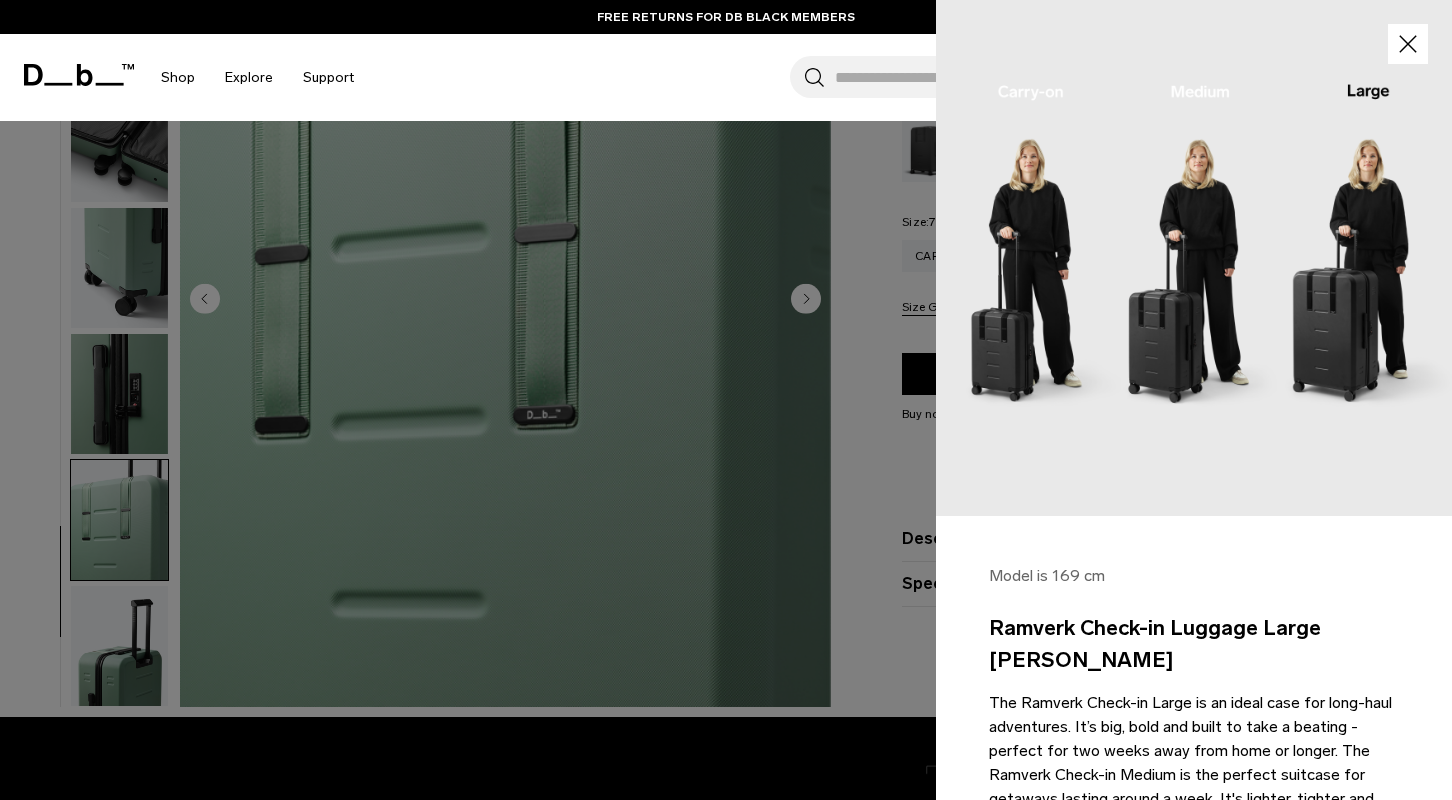 scroll, scrollTop: 0, scrollLeft: 0, axis: both 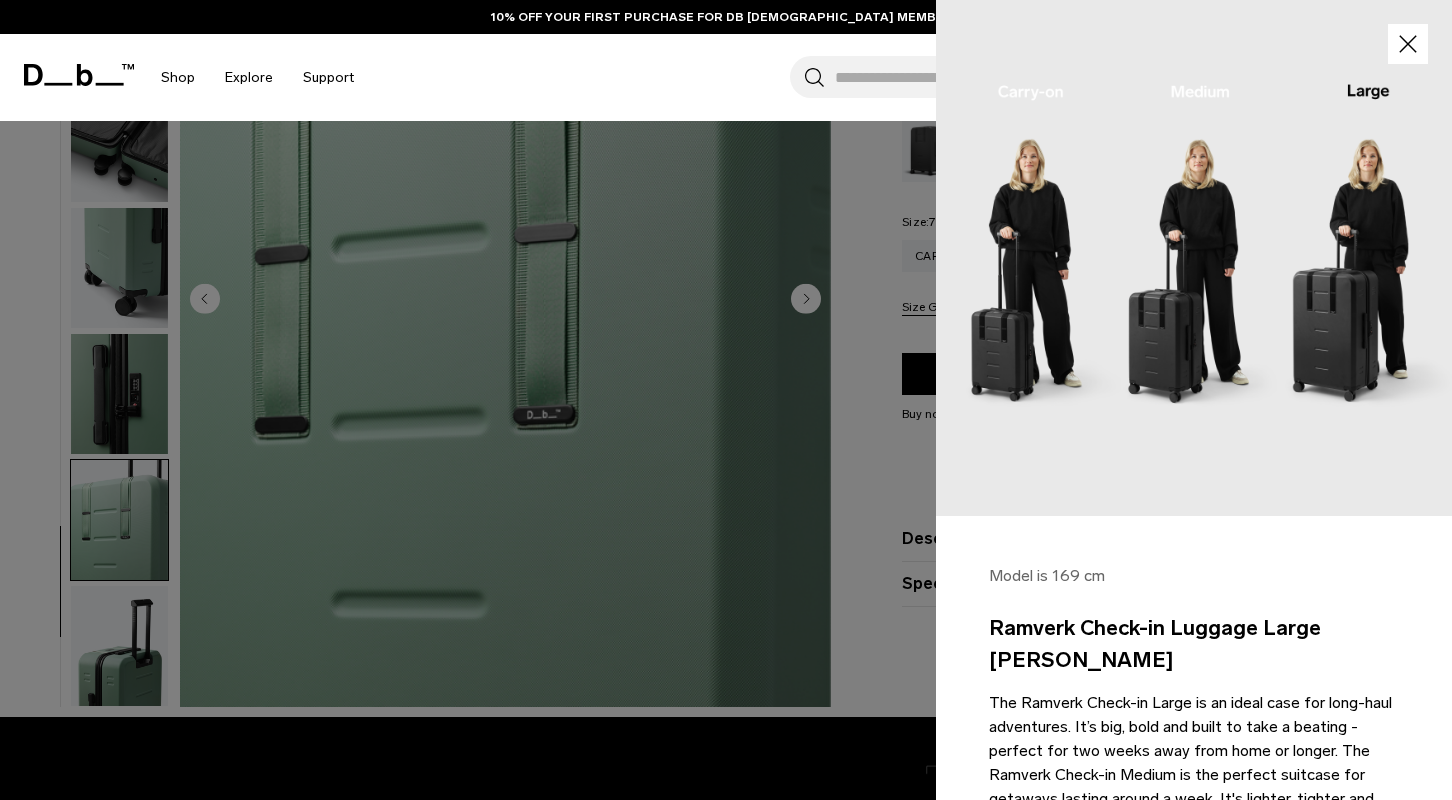 click at bounding box center (1194, 258) 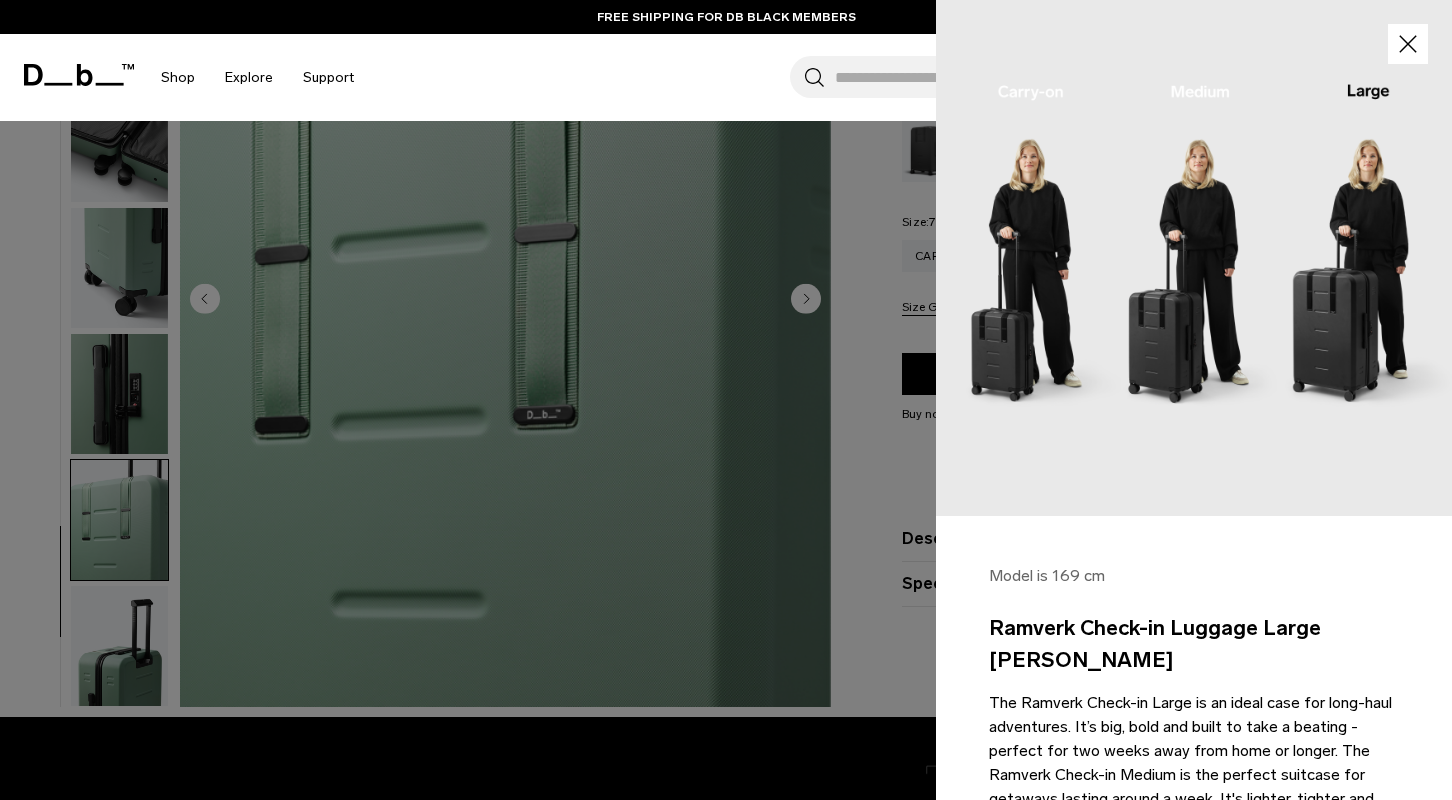 click 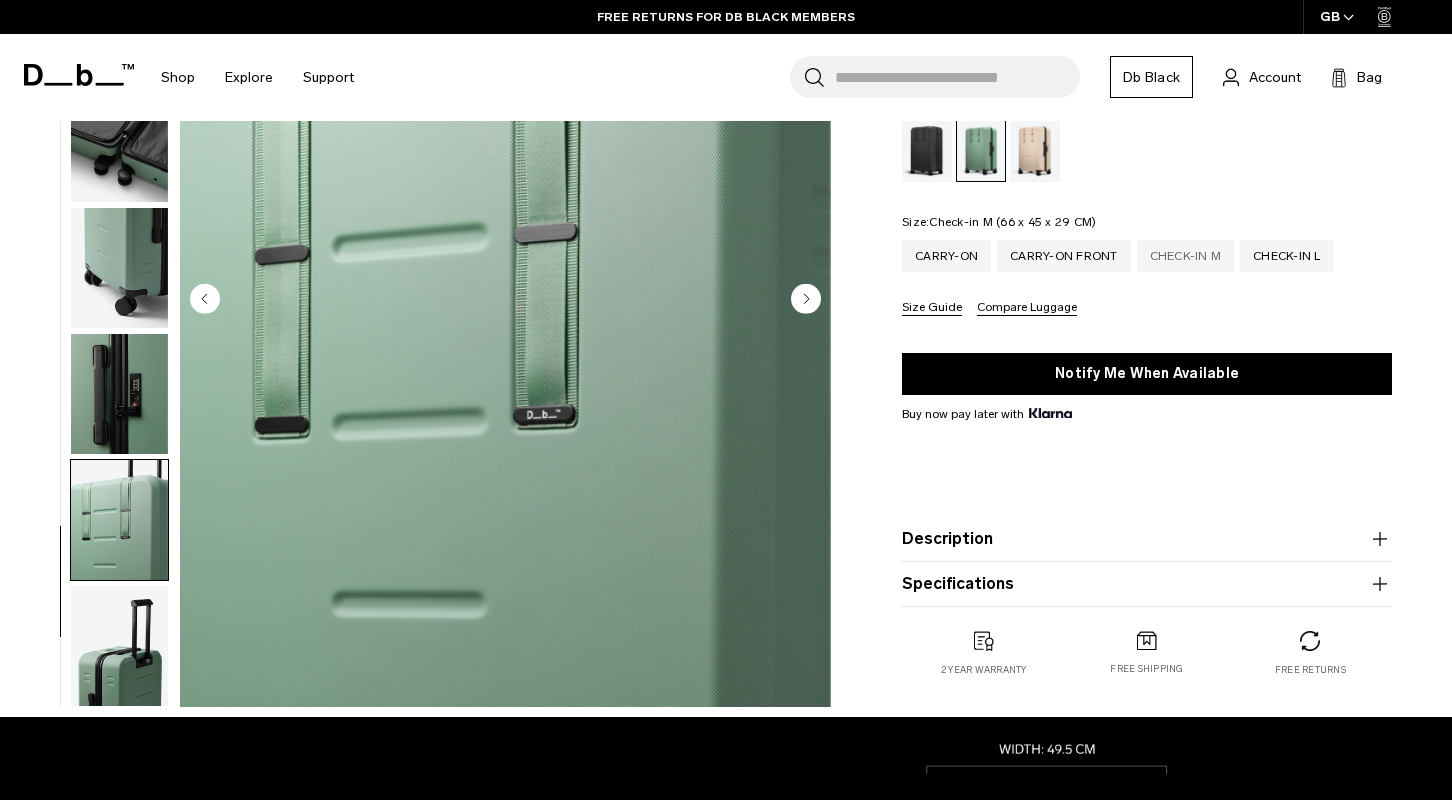 click on "Check-in M" at bounding box center [1186, 256] 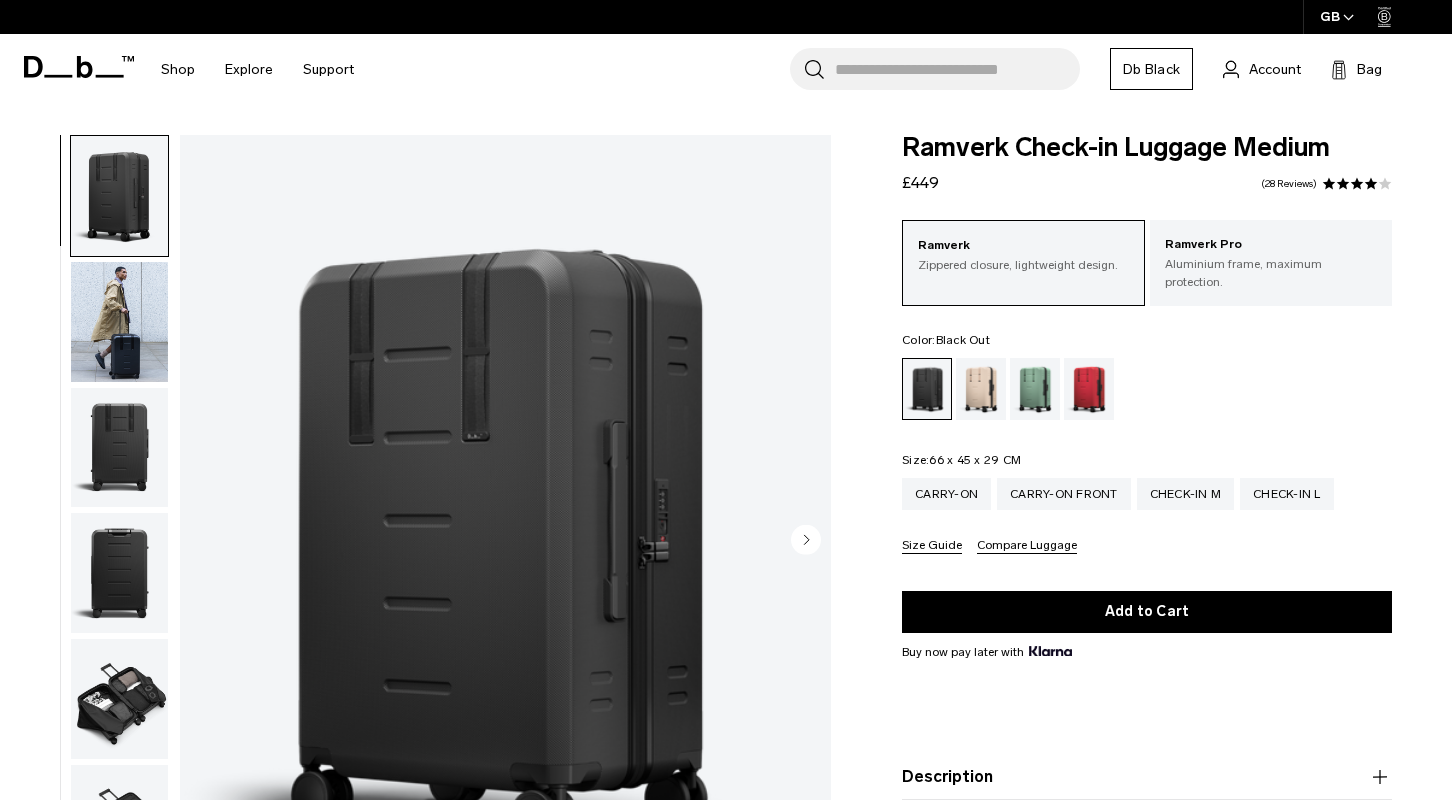 scroll, scrollTop: 0, scrollLeft: 0, axis: both 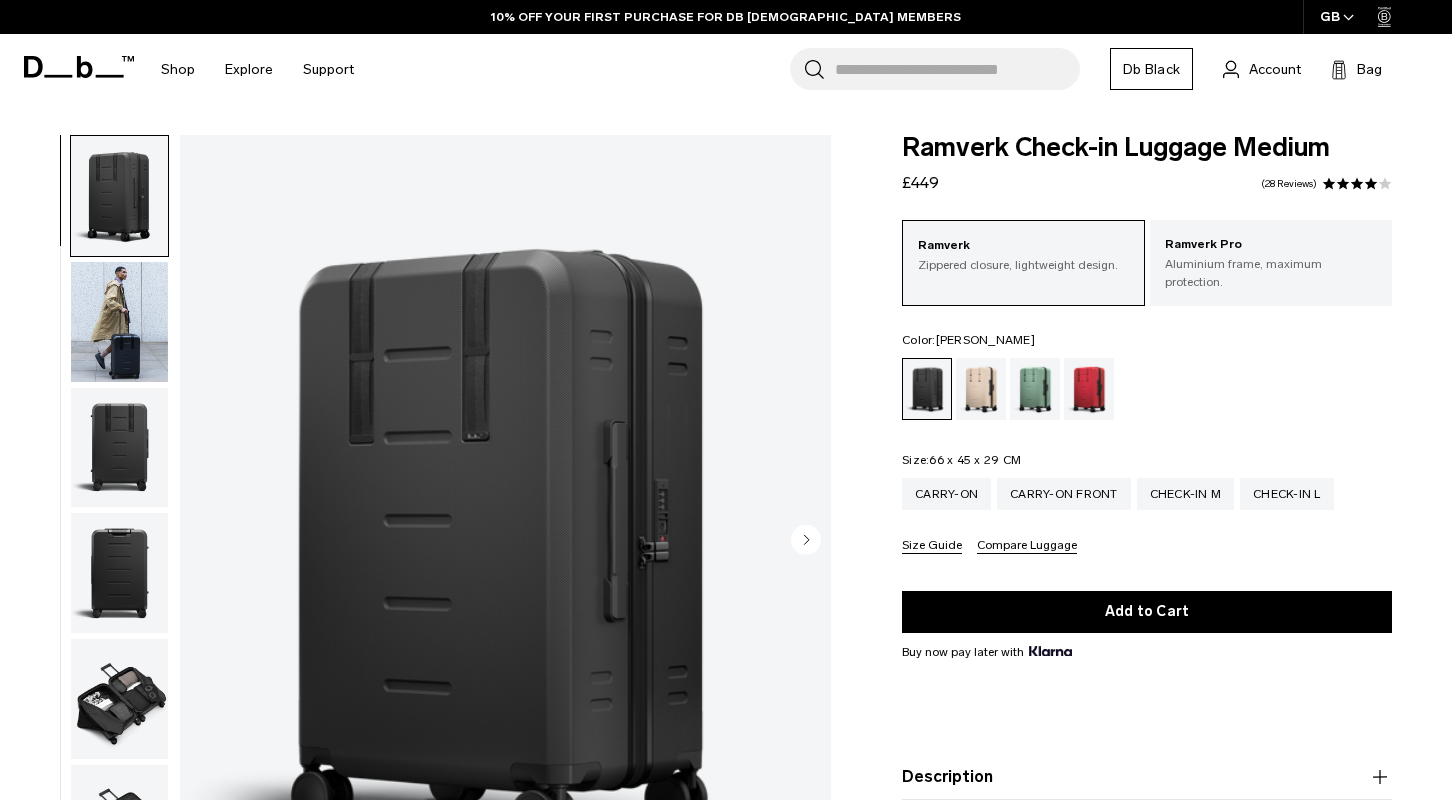 click at bounding box center [1035, 389] 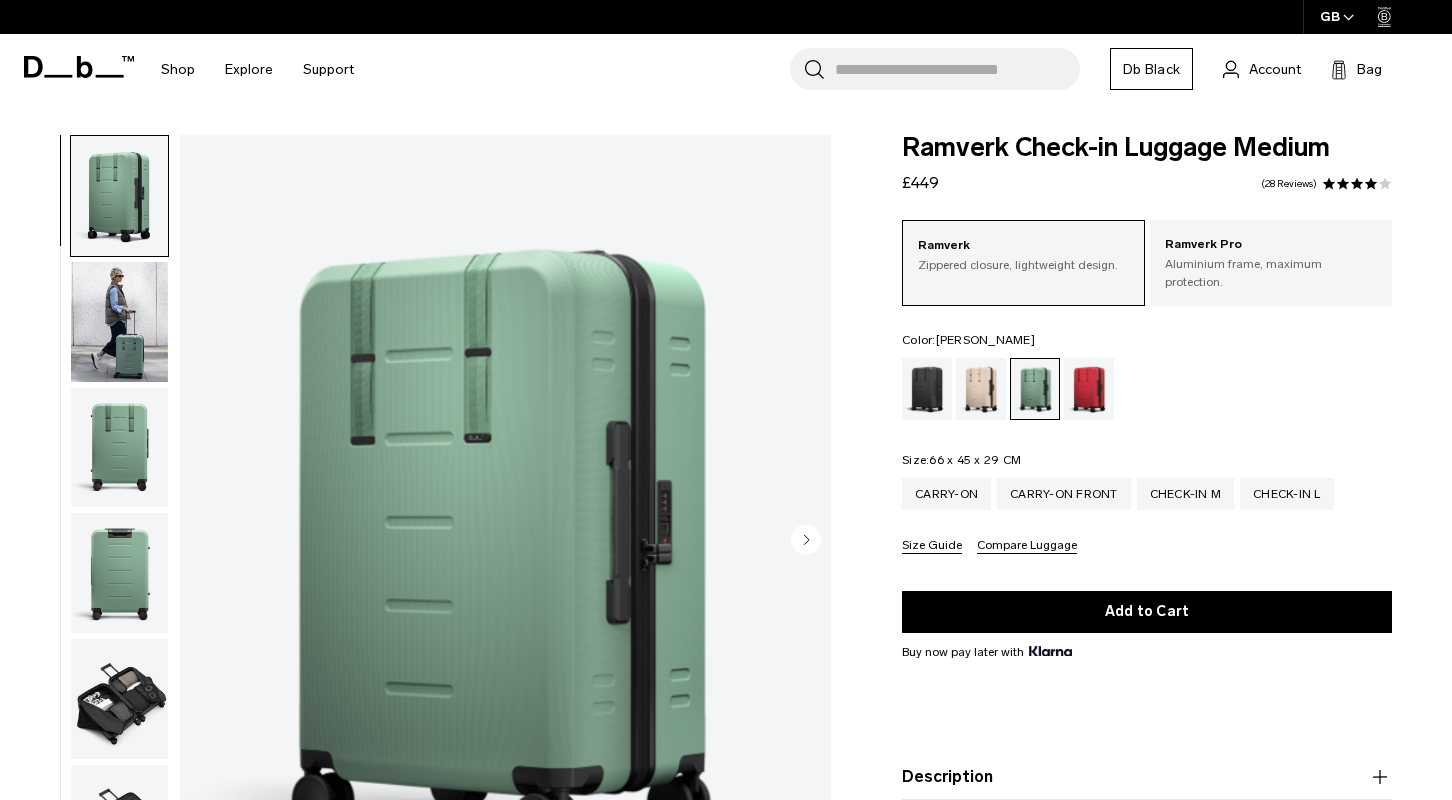 scroll, scrollTop: 0, scrollLeft: 0, axis: both 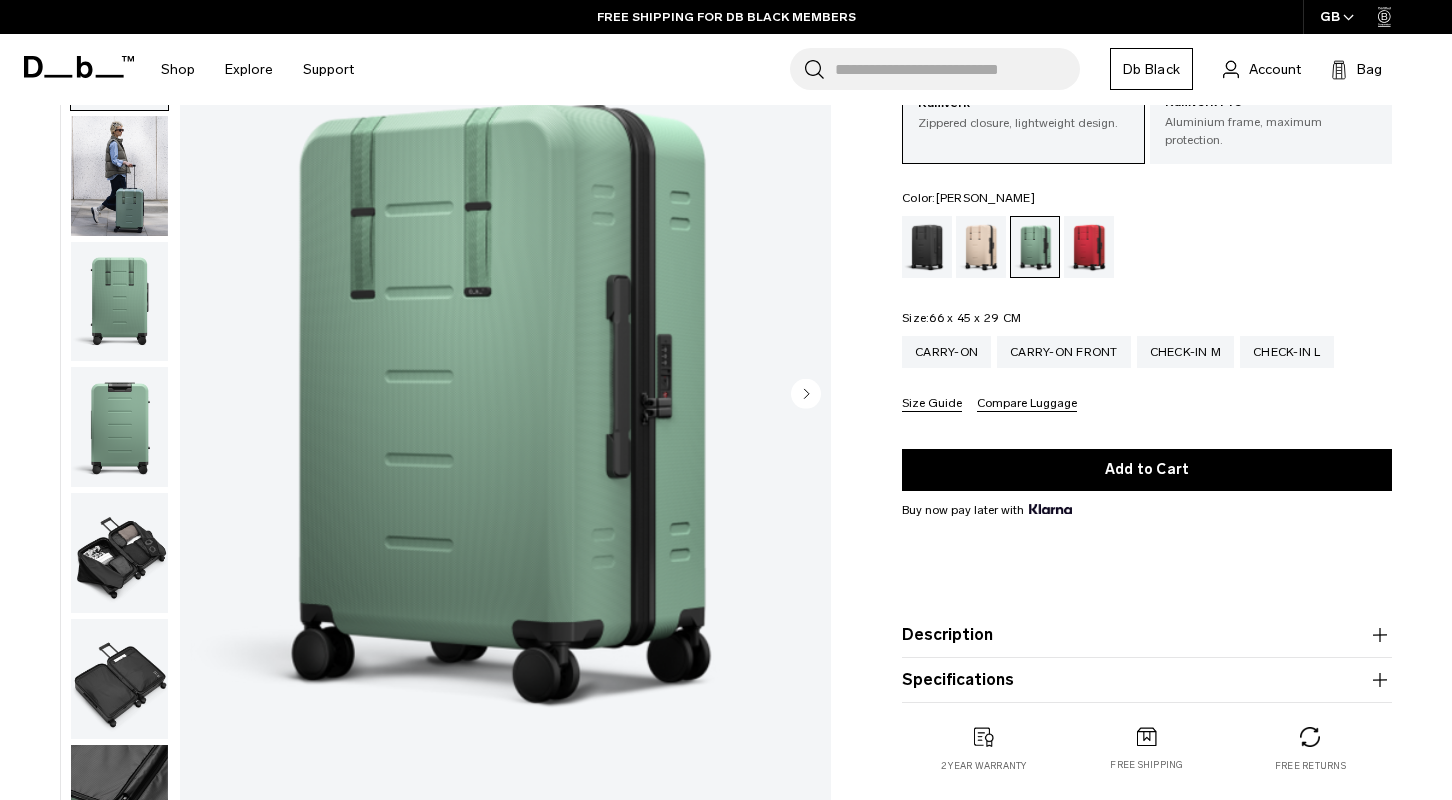 click on "Size Guide" at bounding box center (932, 404) 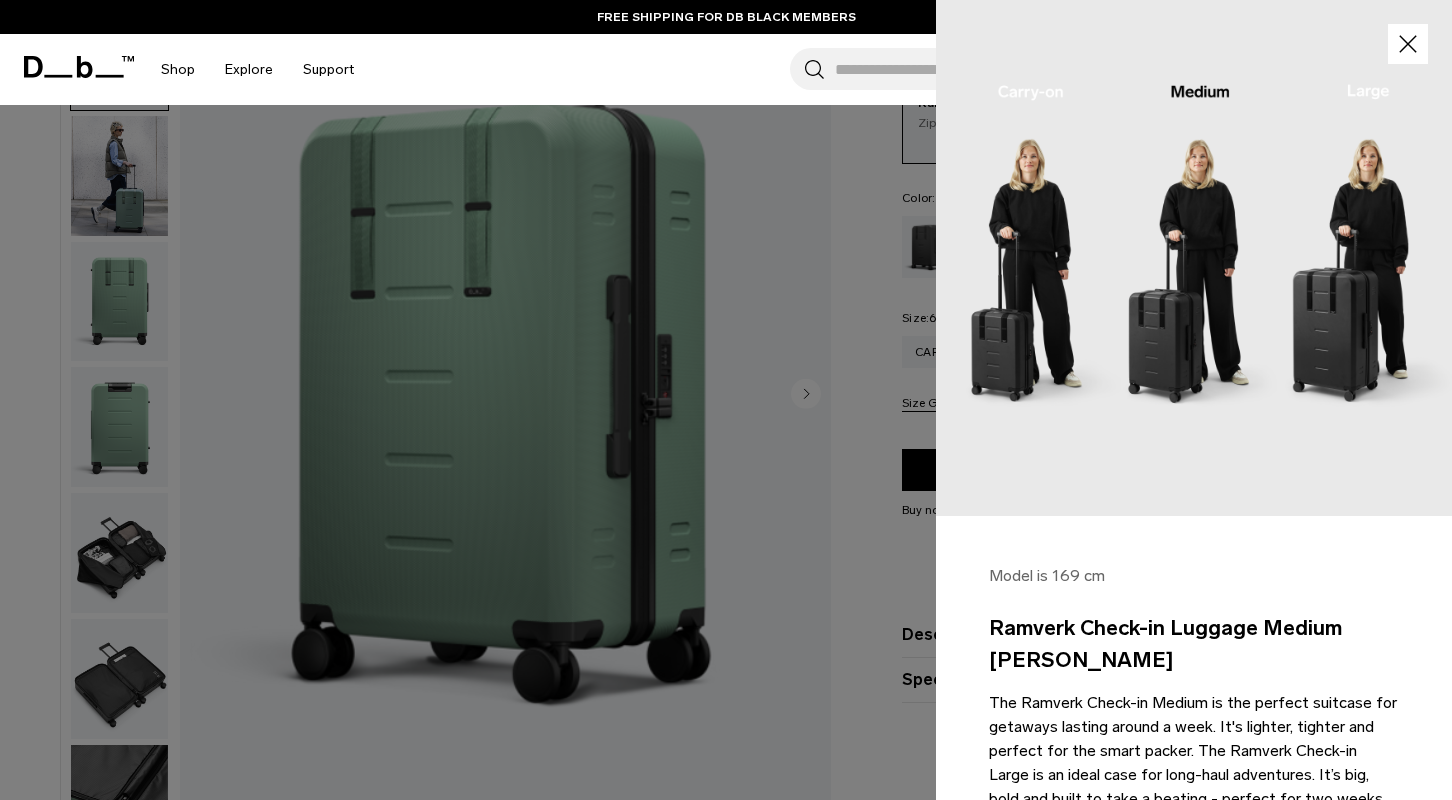 scroll, scrollTop: 0, scrollLeft: 0, axis: both 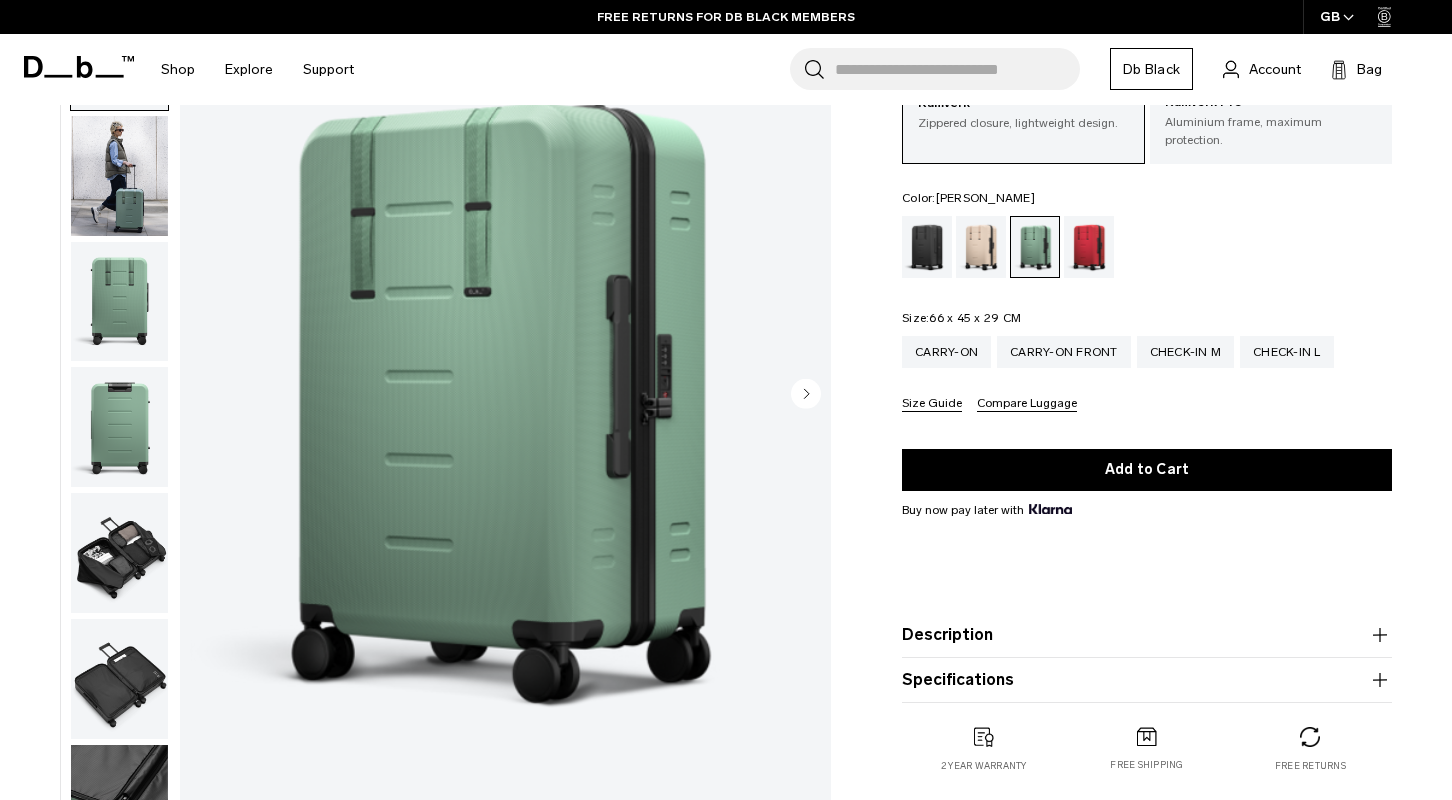 click 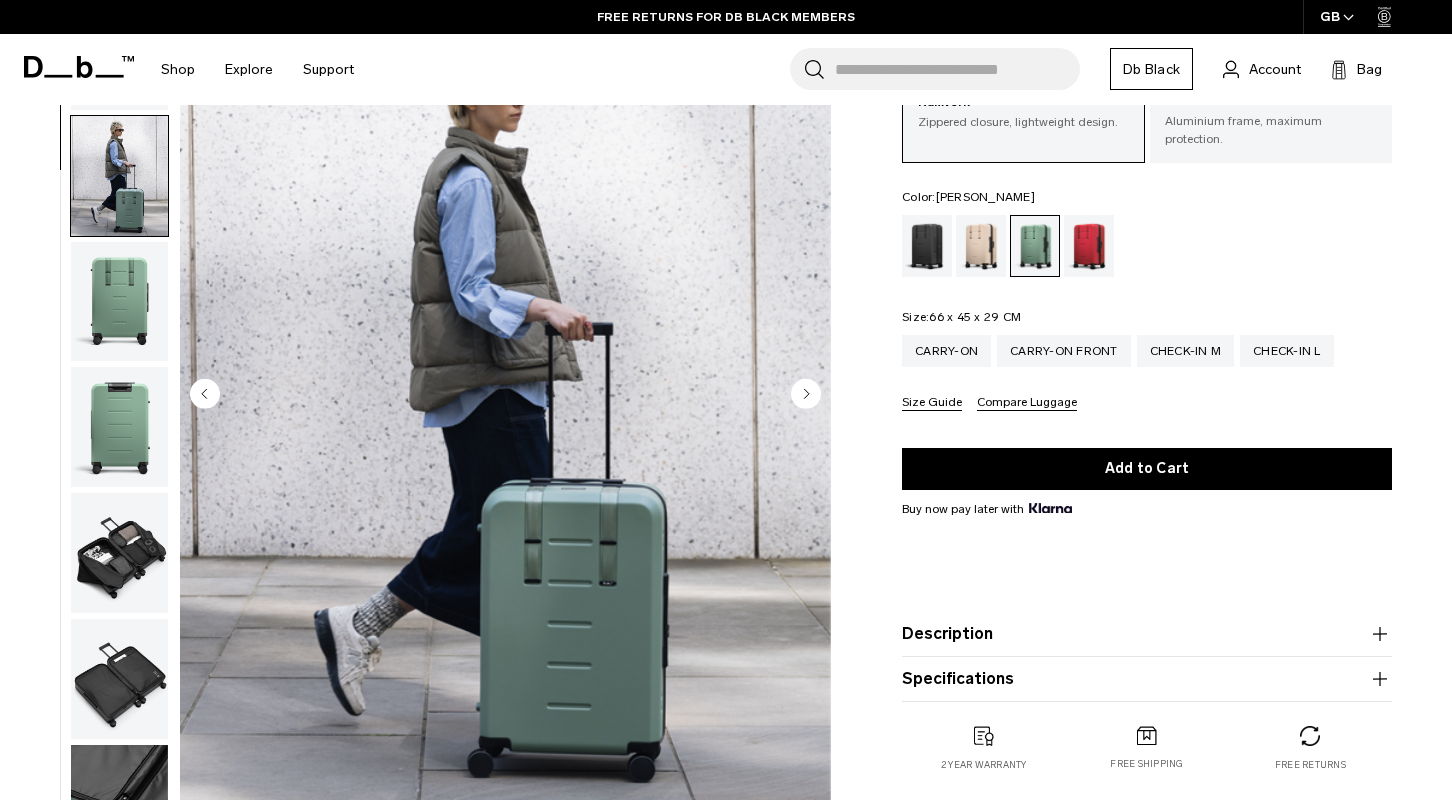 scroll, scrollTop: 127, scrollLeft: 0, axis: vertical 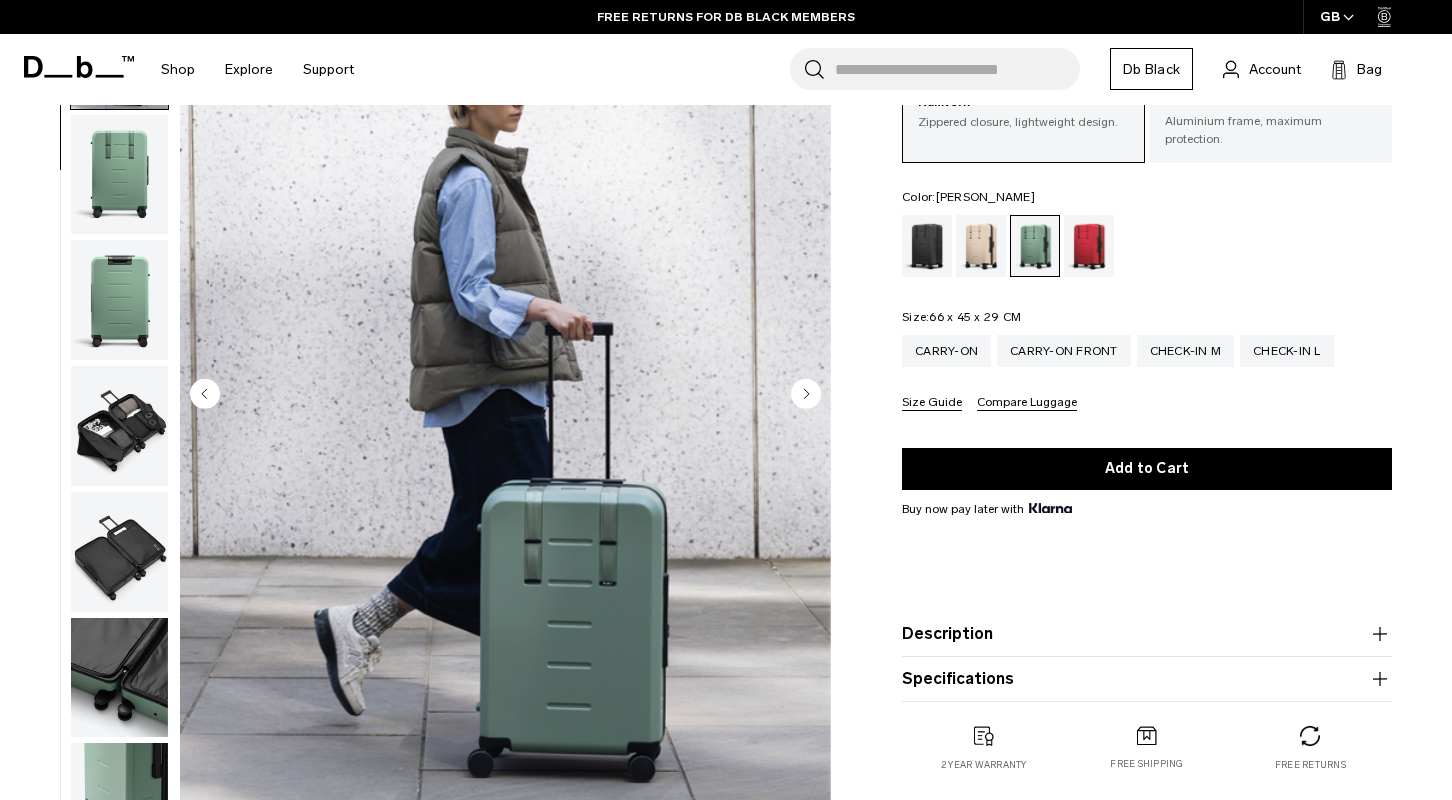 click 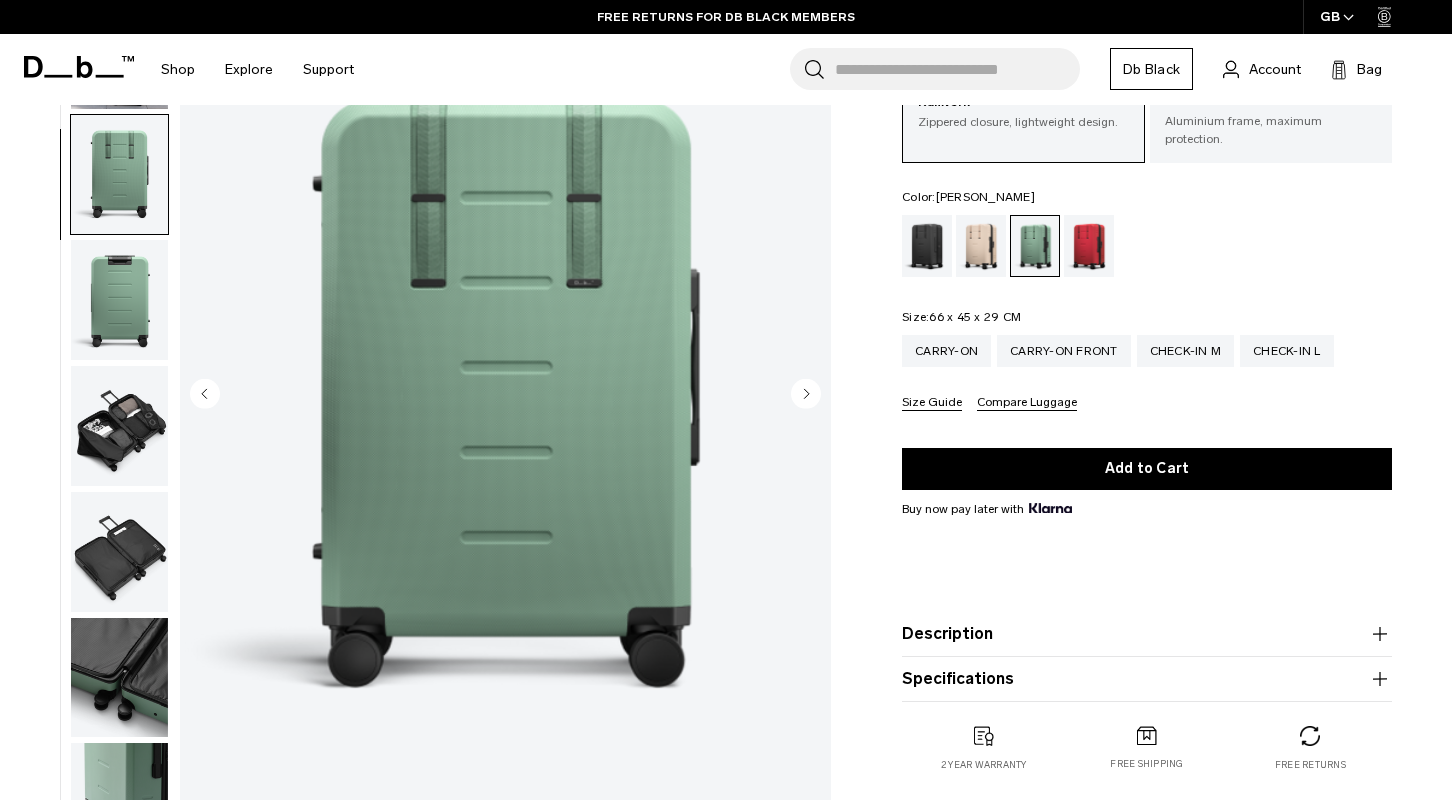 scroll, scrollTop: 255, scrollLeft: 0, axis: vertical 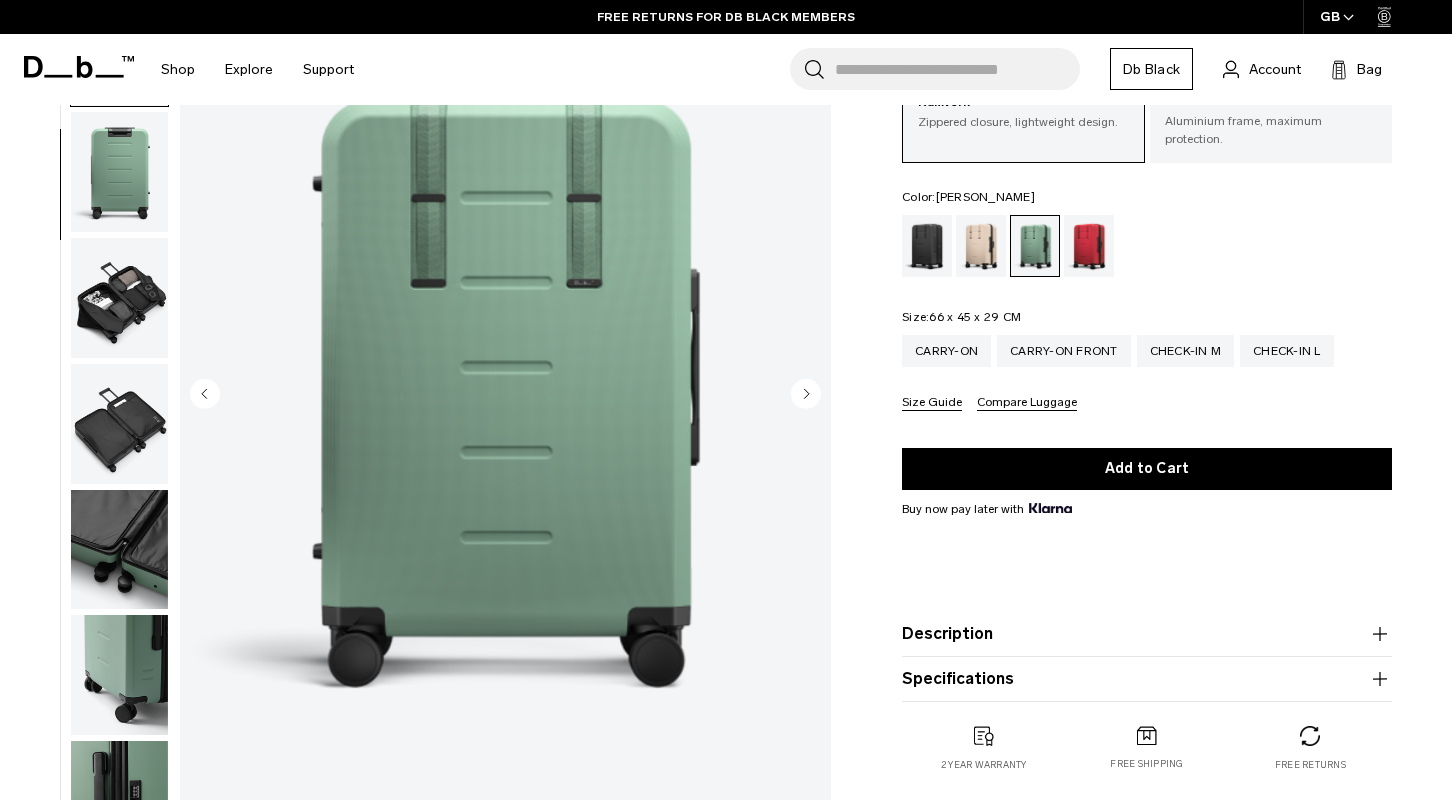 click 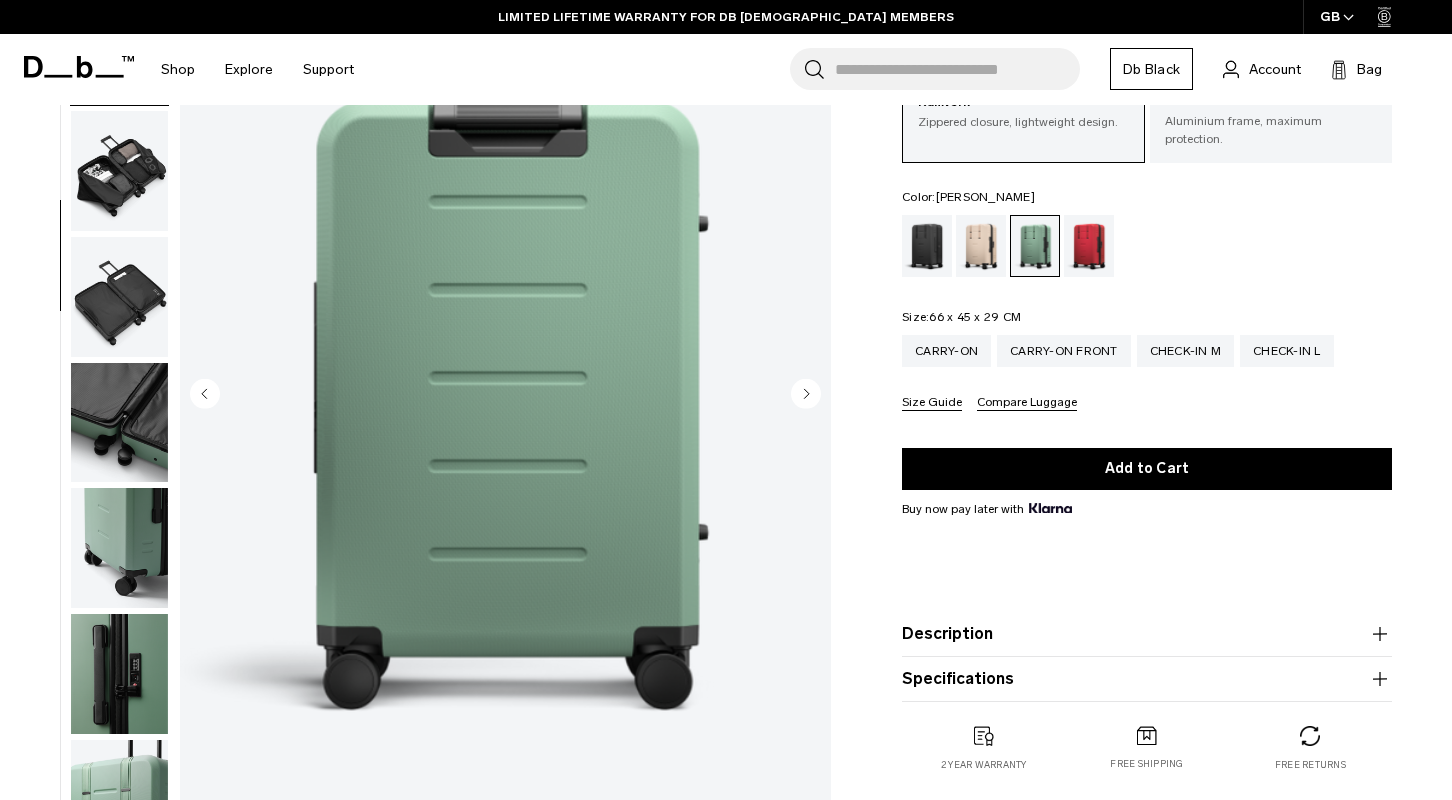 click 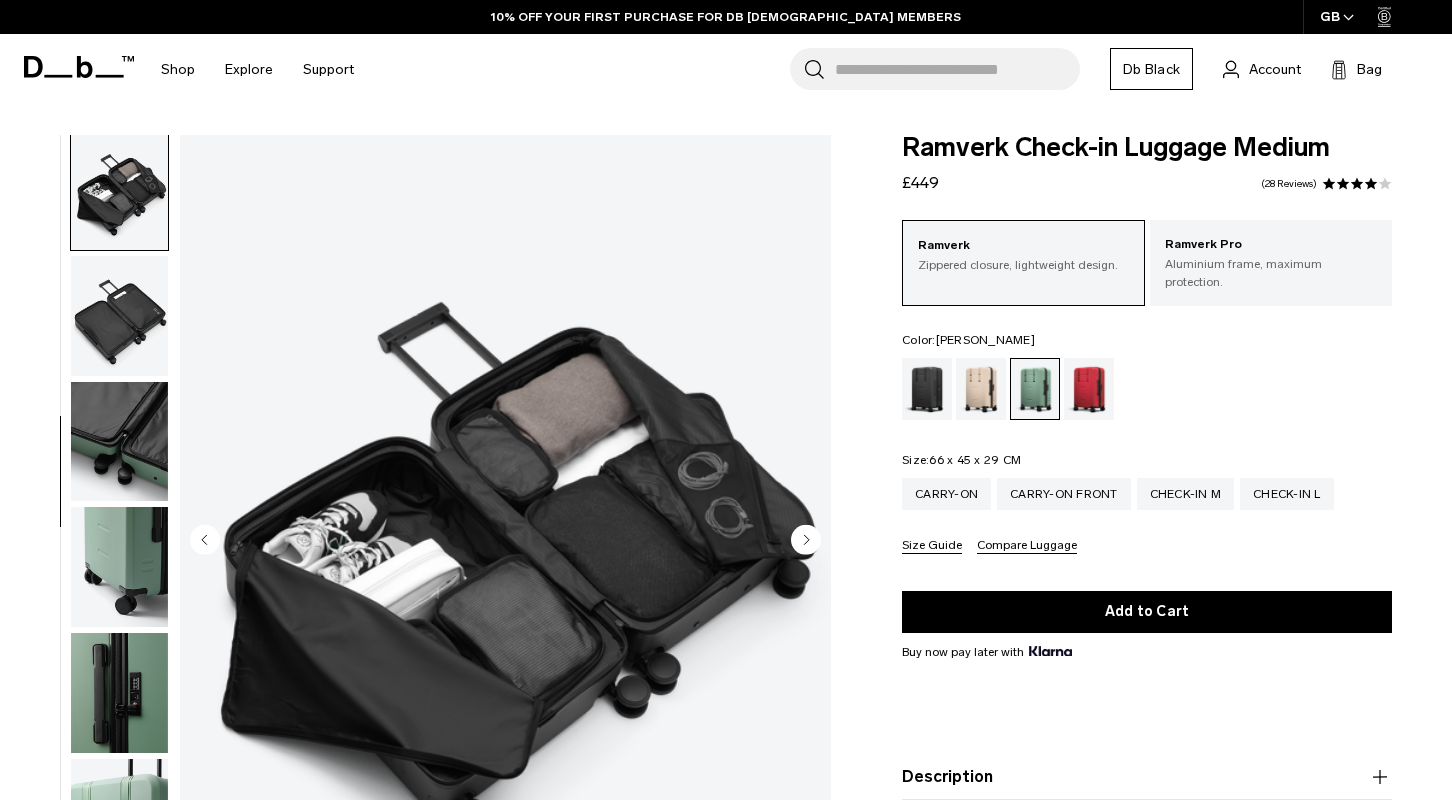 scroll, scrollTop: 0, scrollLeft: 0, axis: both 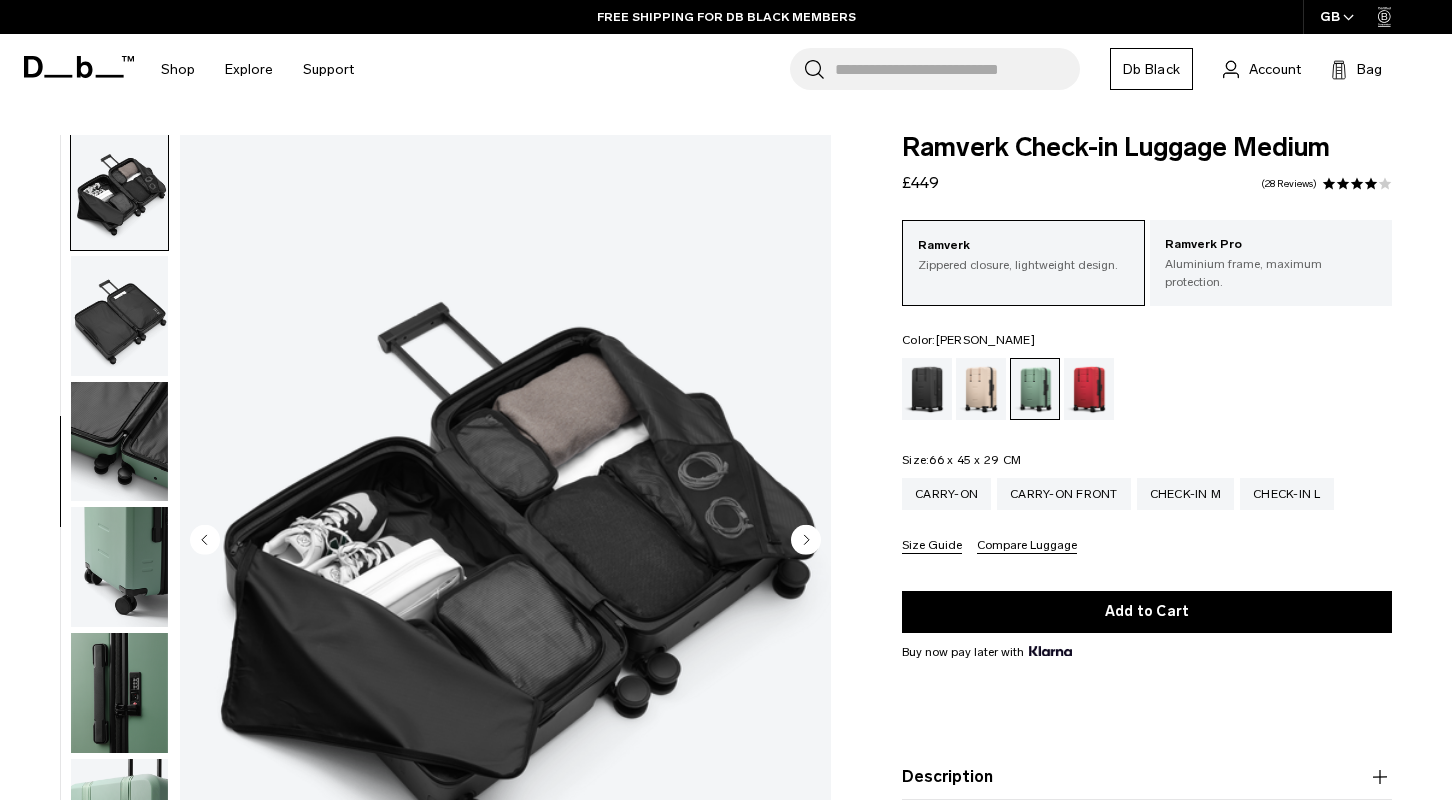 click on "Size Guide" at bounding box center [932, 546] 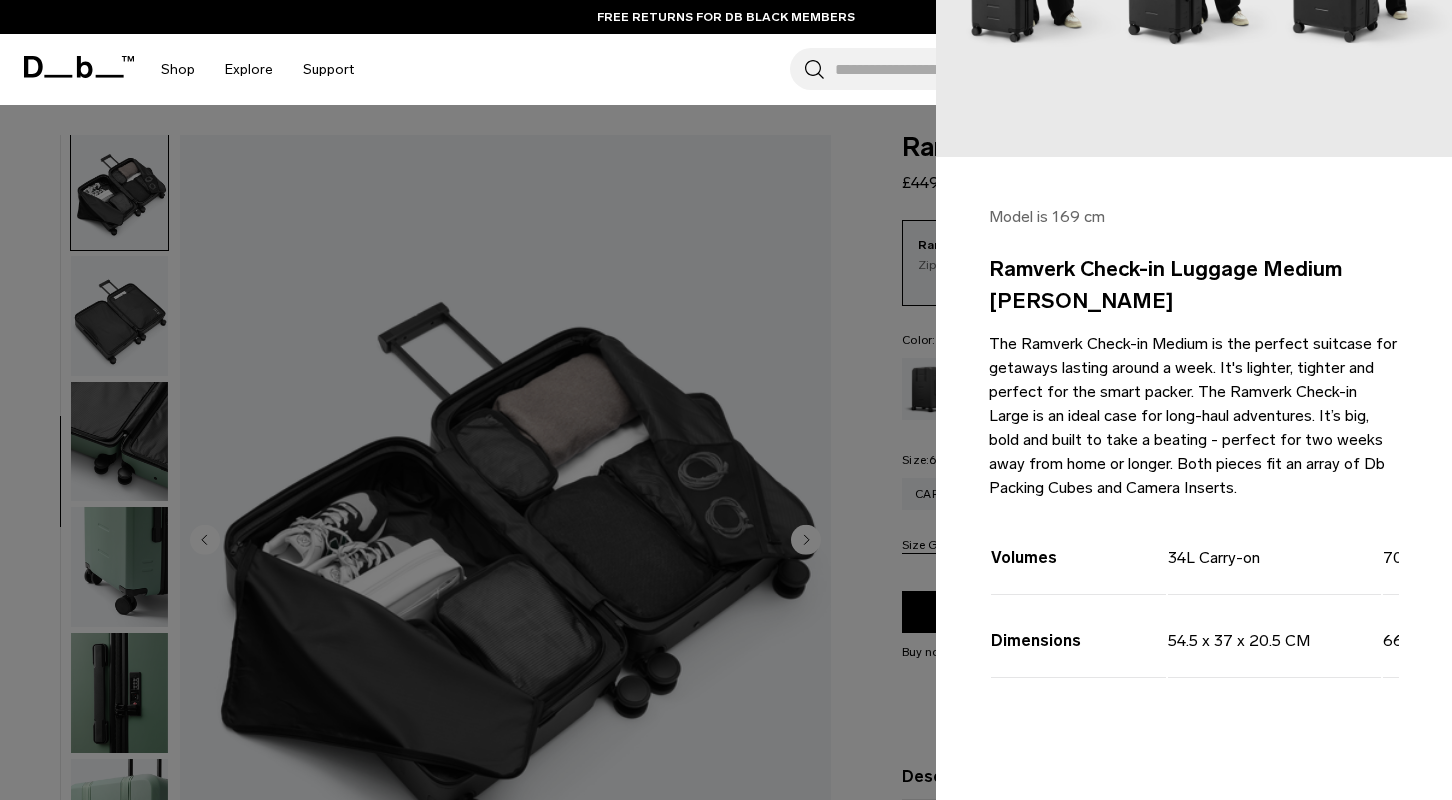 scroll, scrollTop: 361, scrollLeft: 0, axis: vertical 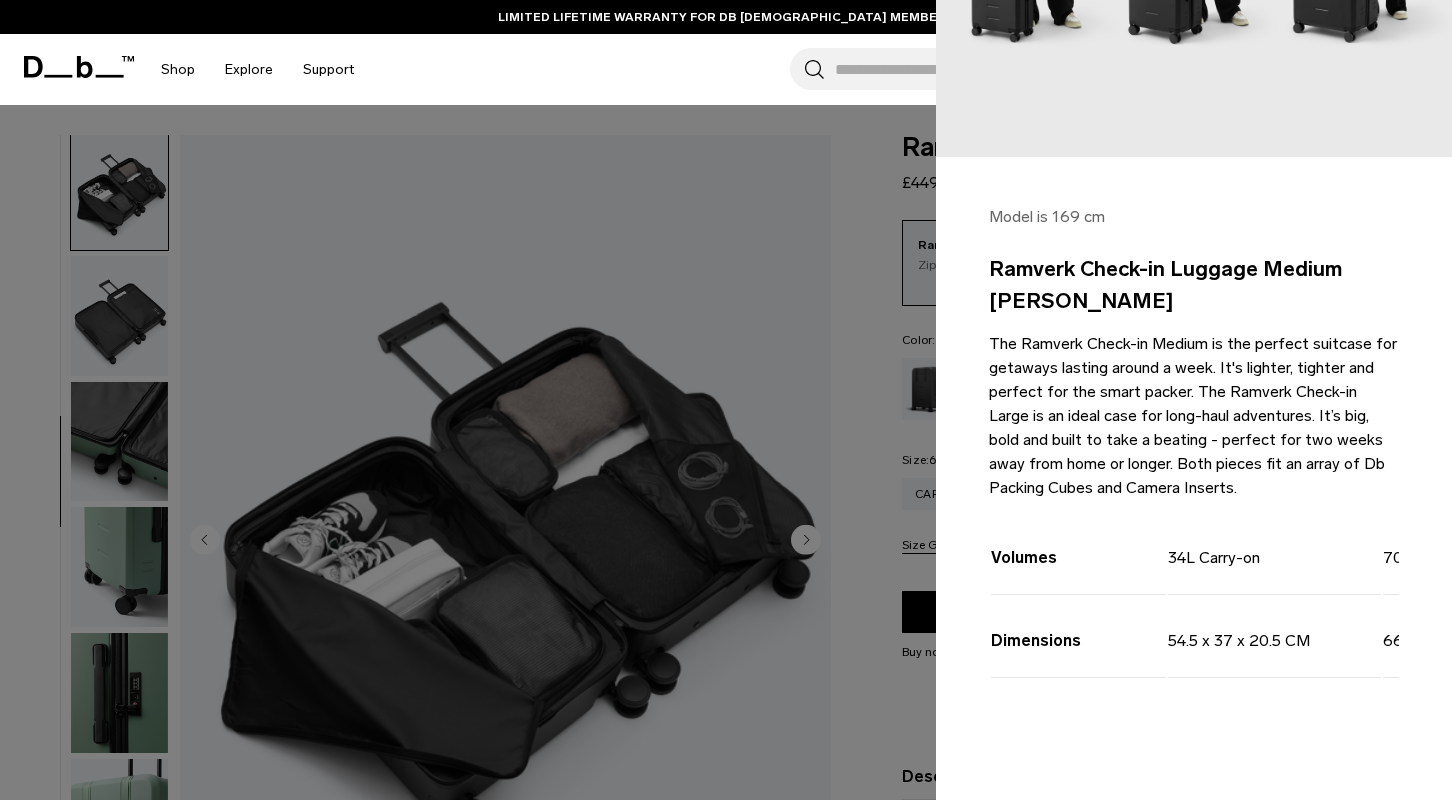 click at bounding box center [726, 400] 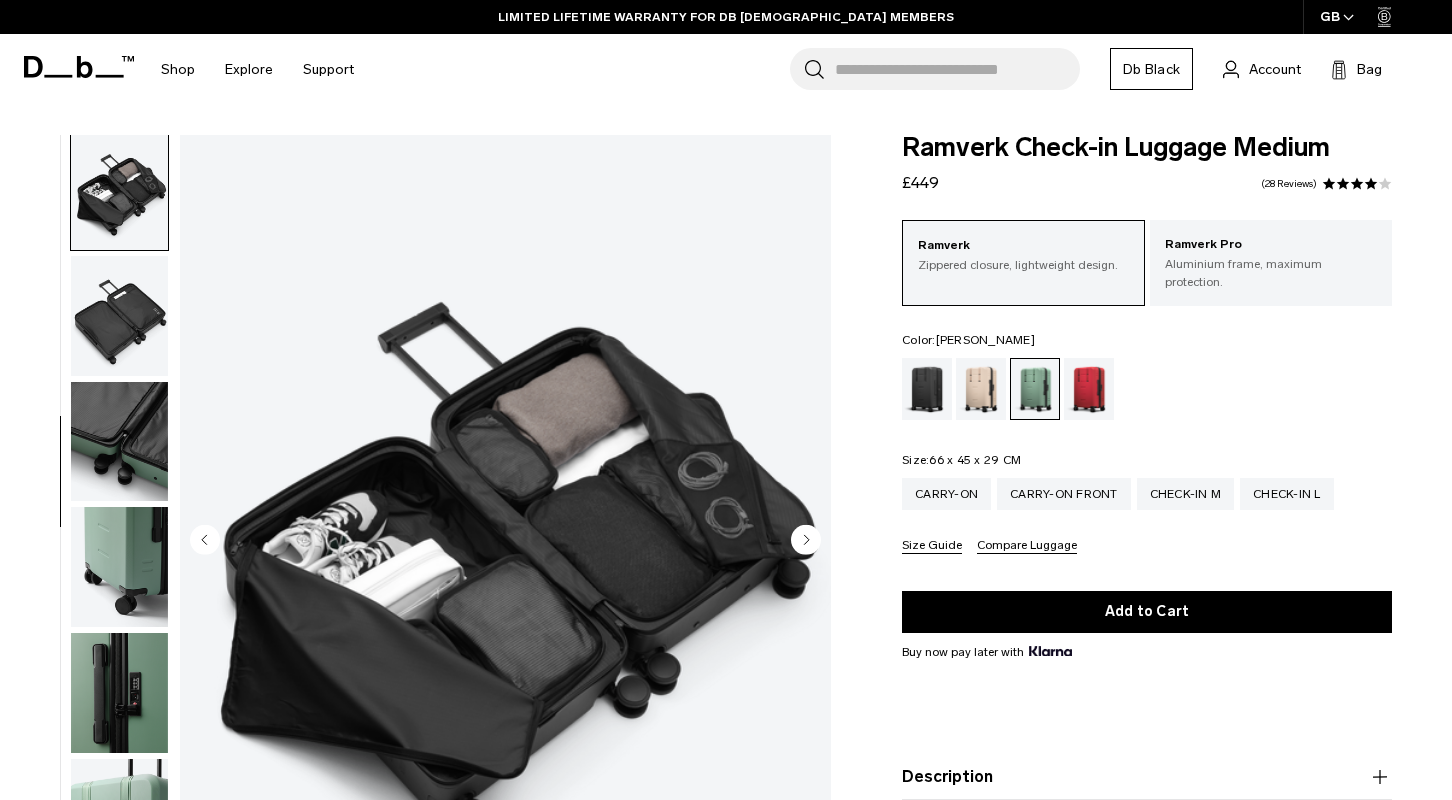 click at bounding box center [119, 693] 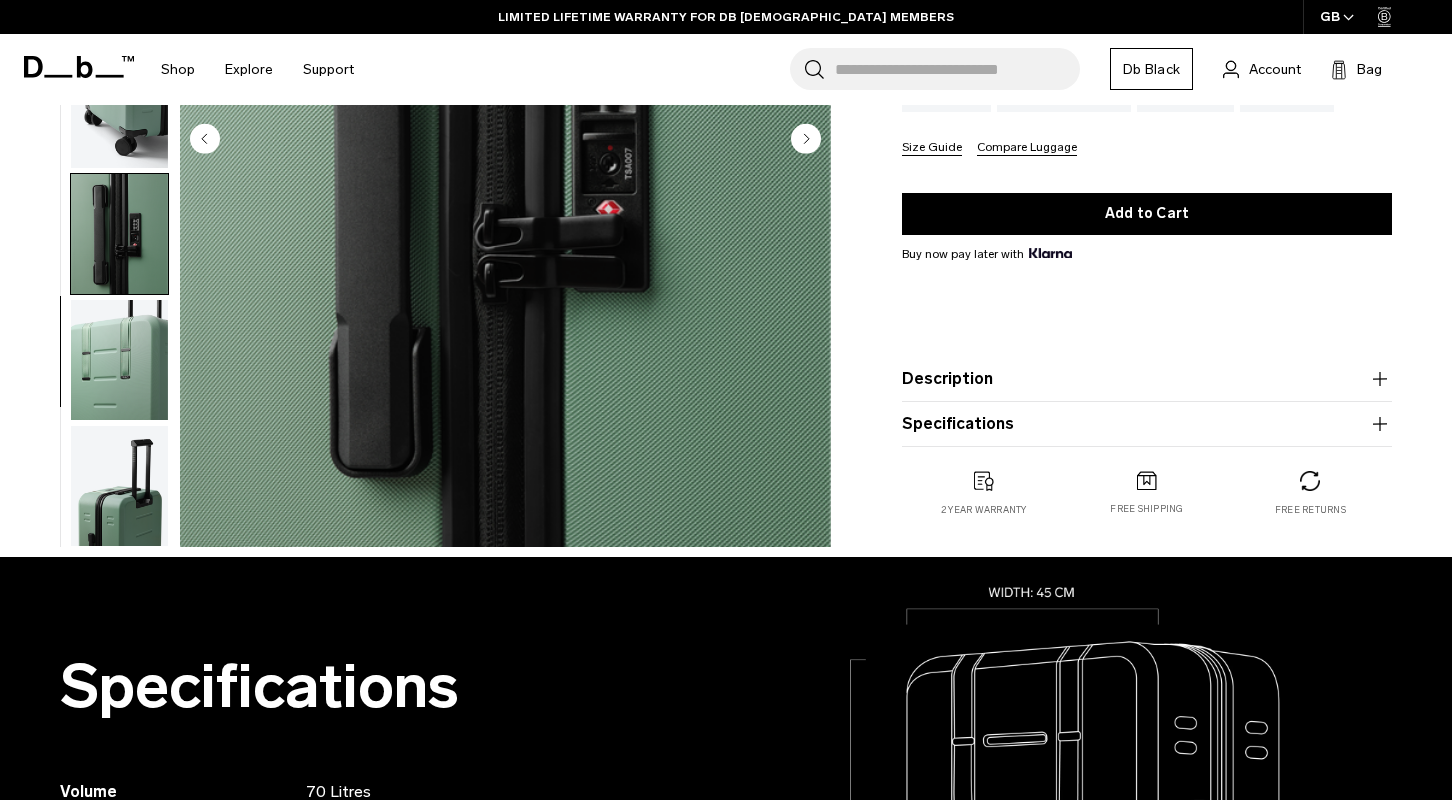 scroll, scrollTop: 398, scrollLeft: 0, axis: vertical 